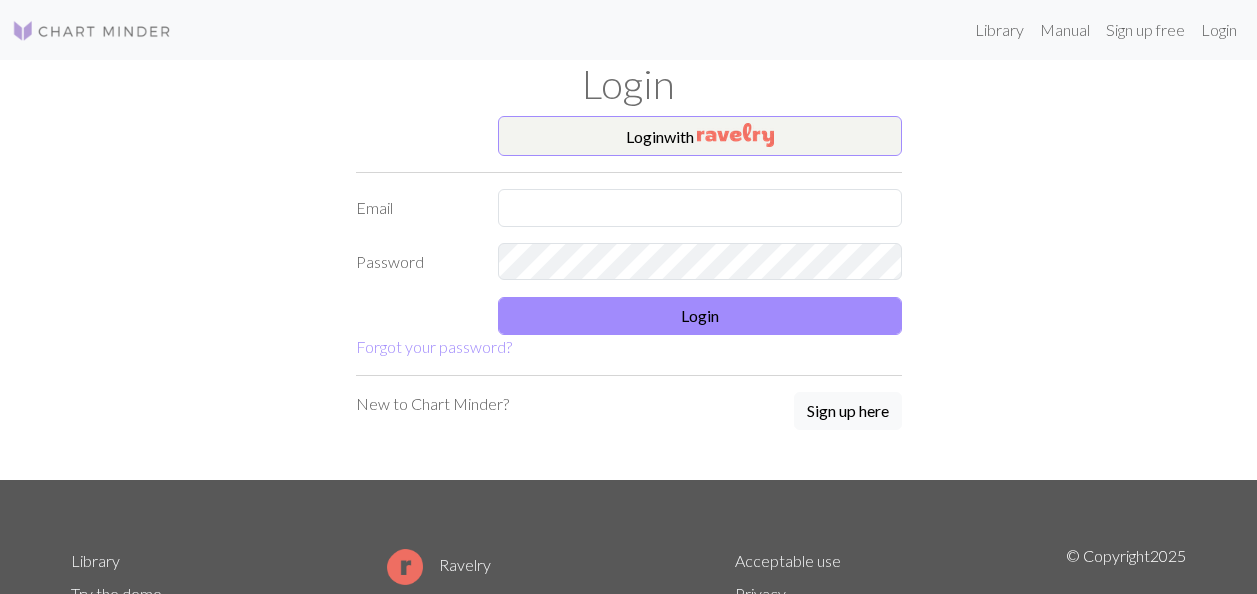 scroll, scrollTop: 0, scrollLeft: 0, axis: both 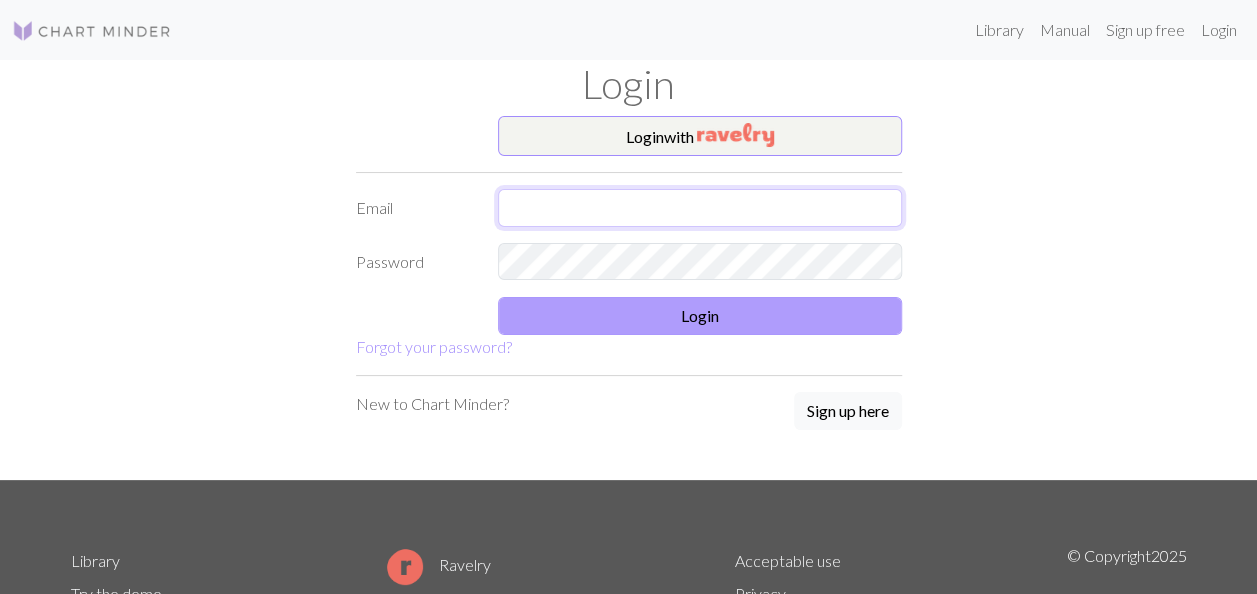 type on "pamin2@icloud.com" 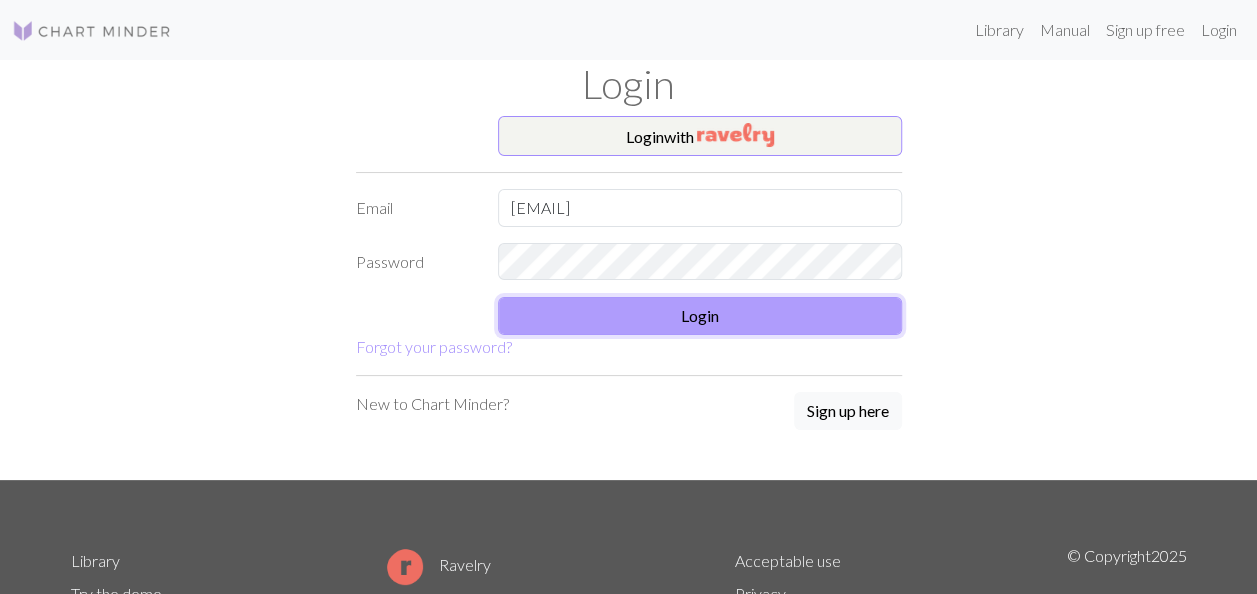 scroll, scrollTop: 0, scrollLeft: 0, axis: both 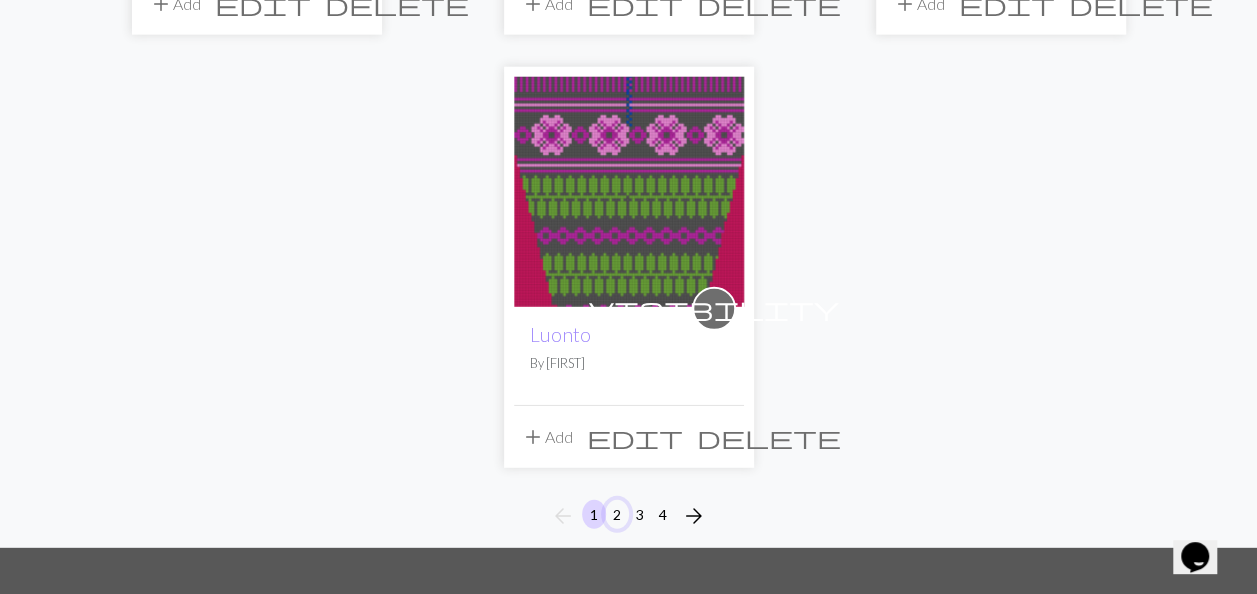 click on "2" at bounding box center [617, 514] 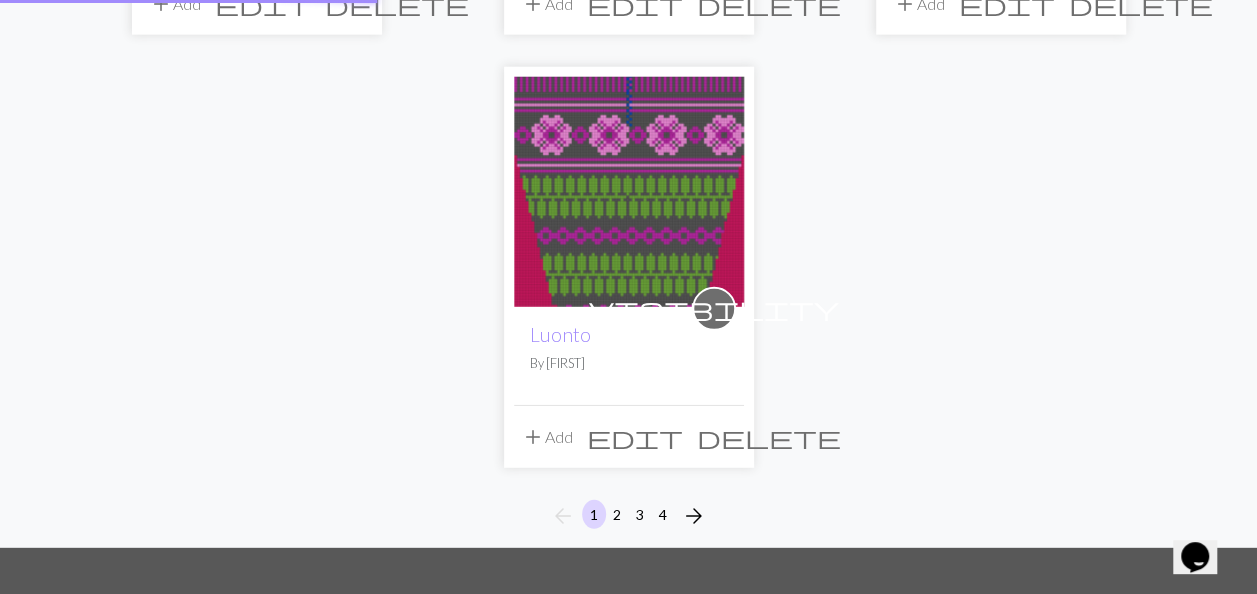 scroll, scrollTop: 0, scrollLeft: 0, axis: both 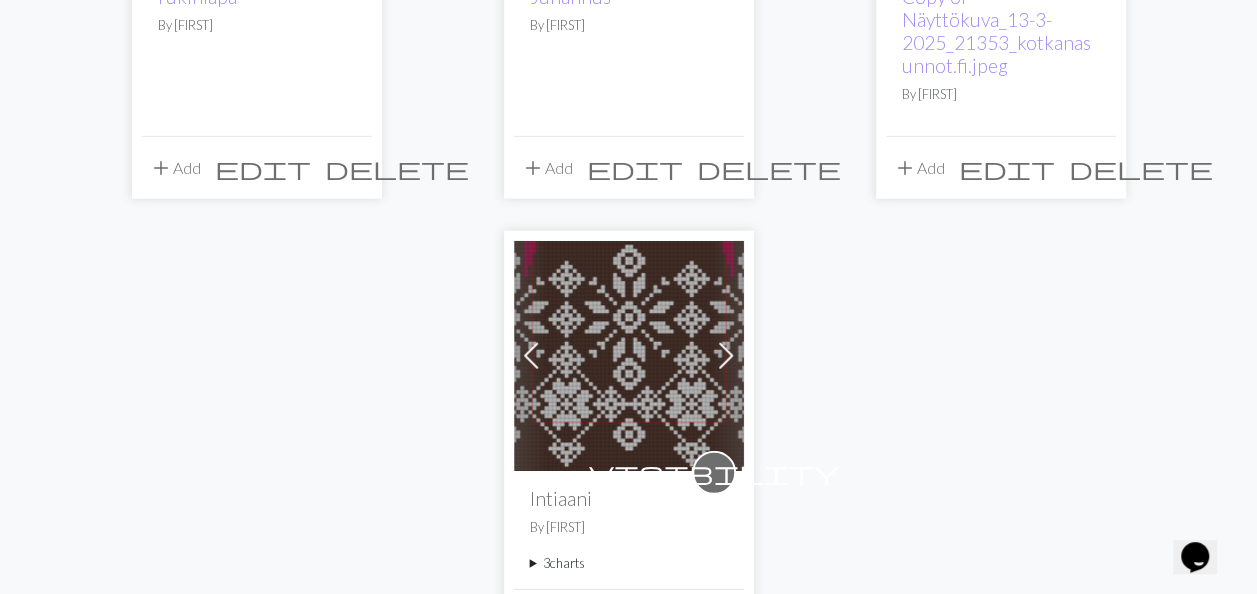 click on "3  charts" at bounding box center (629, 563) 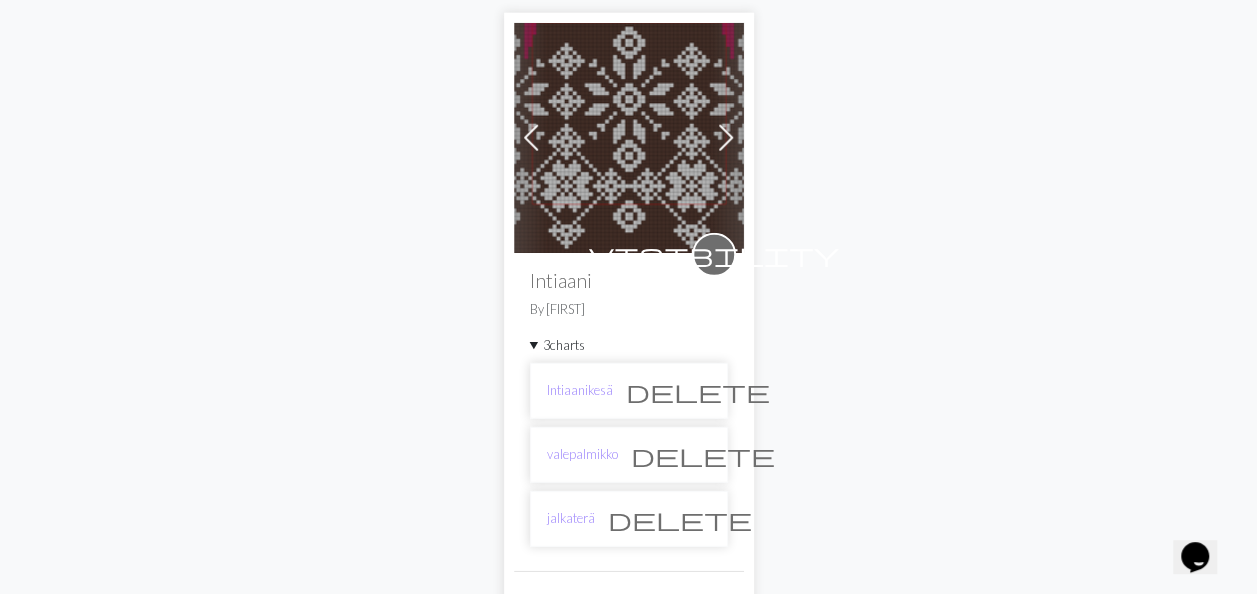 scroll, scrollTop: 2558, scrollLeft: 0, axis: vertical 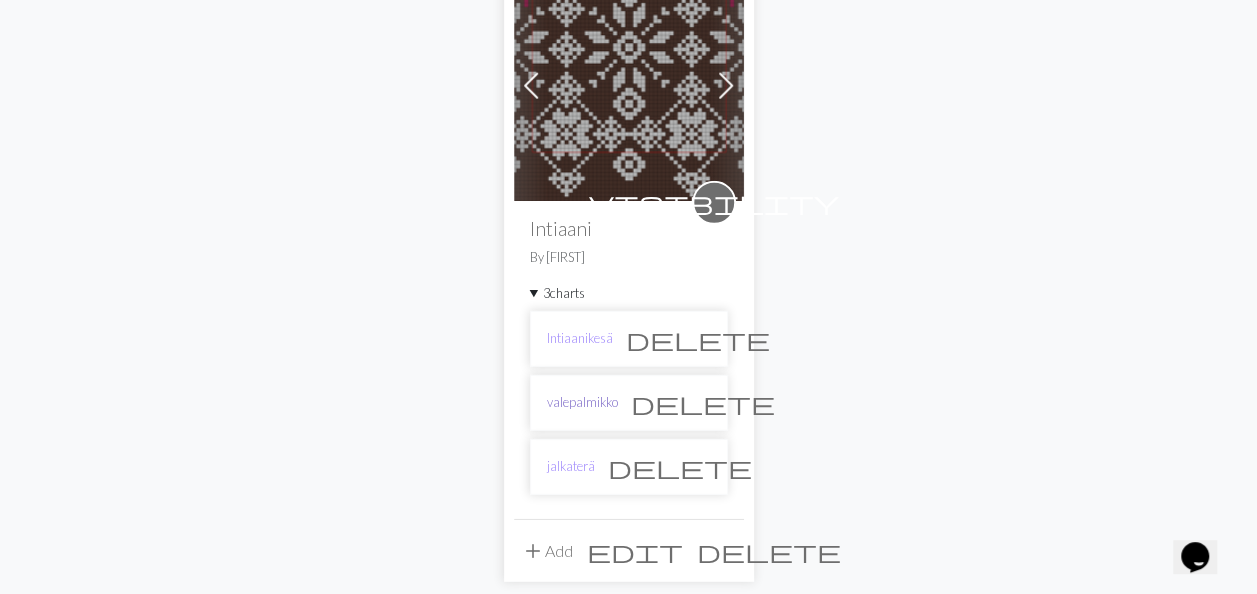 click on "valepalmikko" at bounding box center (582, 402) 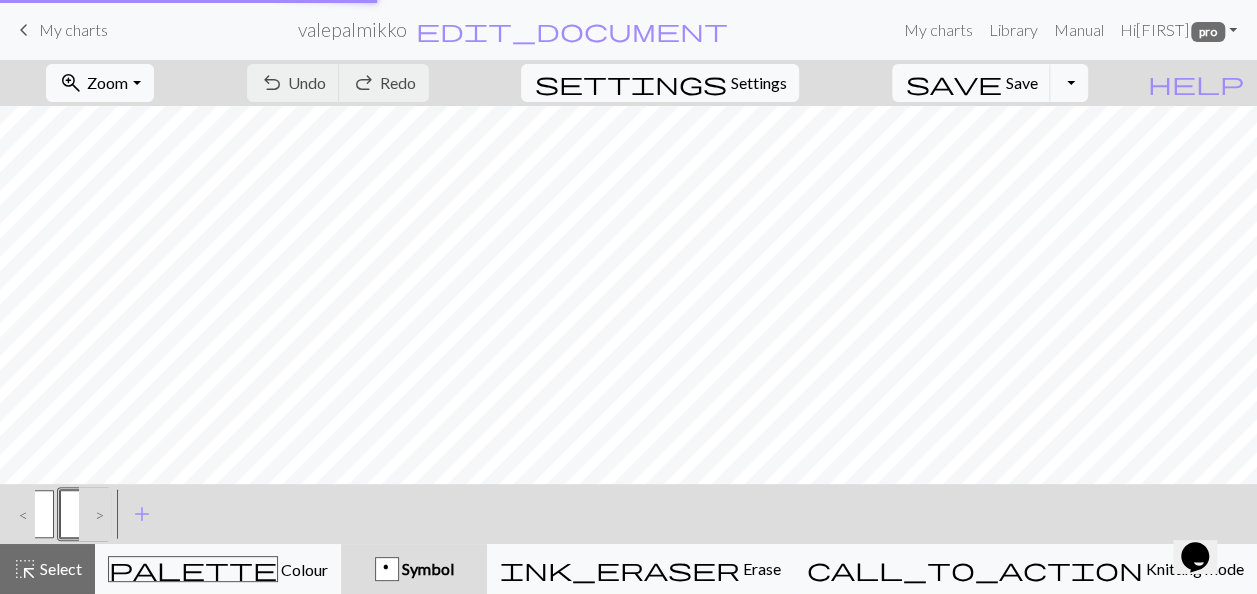 scroll, scrollTop: 0, scrollLeft: 0, axis: both 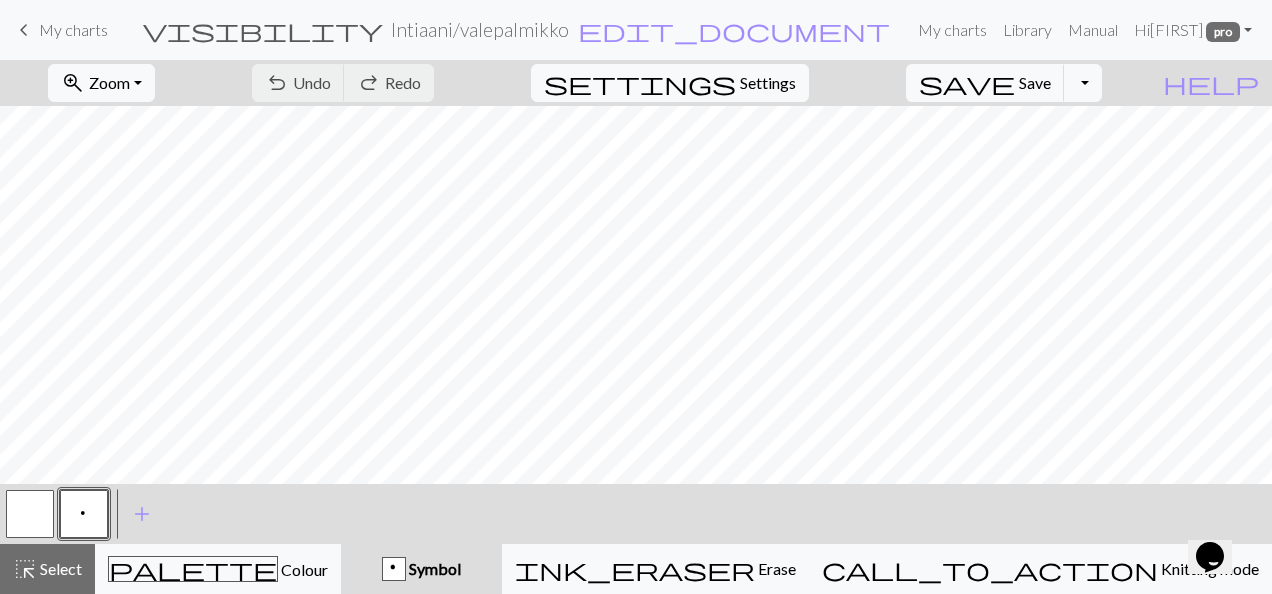 click on "keyboard_arrow_left" at bounding box center [24, 30] 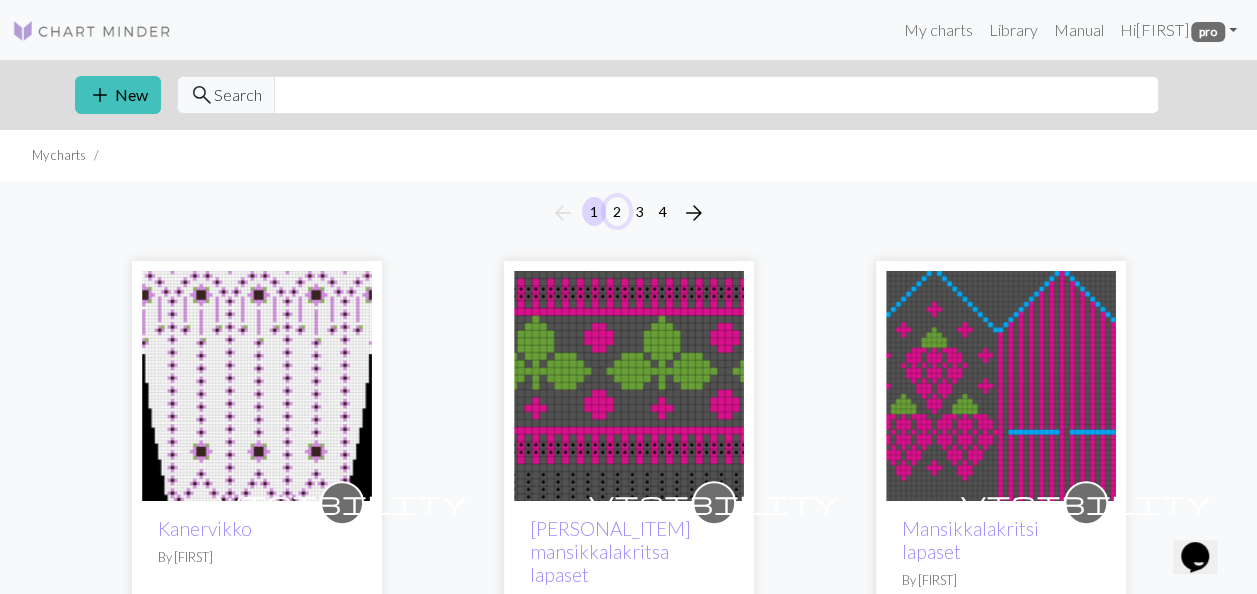 click on "2" at bounding box center (617, 211) 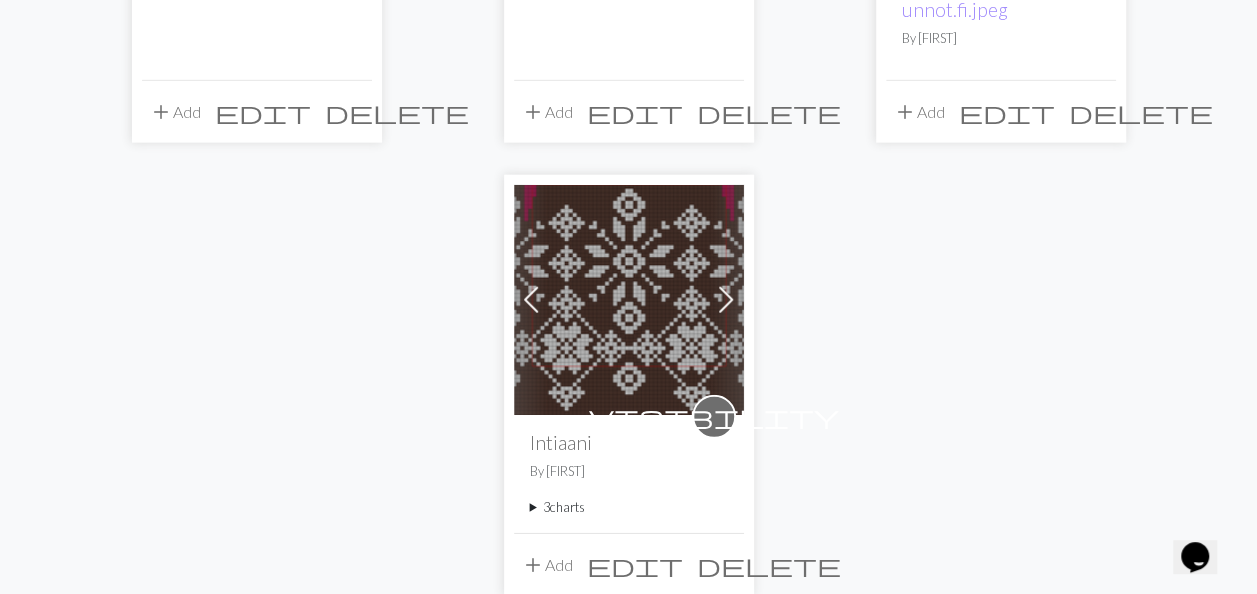 scroll, scrollTop: 2377, scrollLeft: 0, axis: vertical 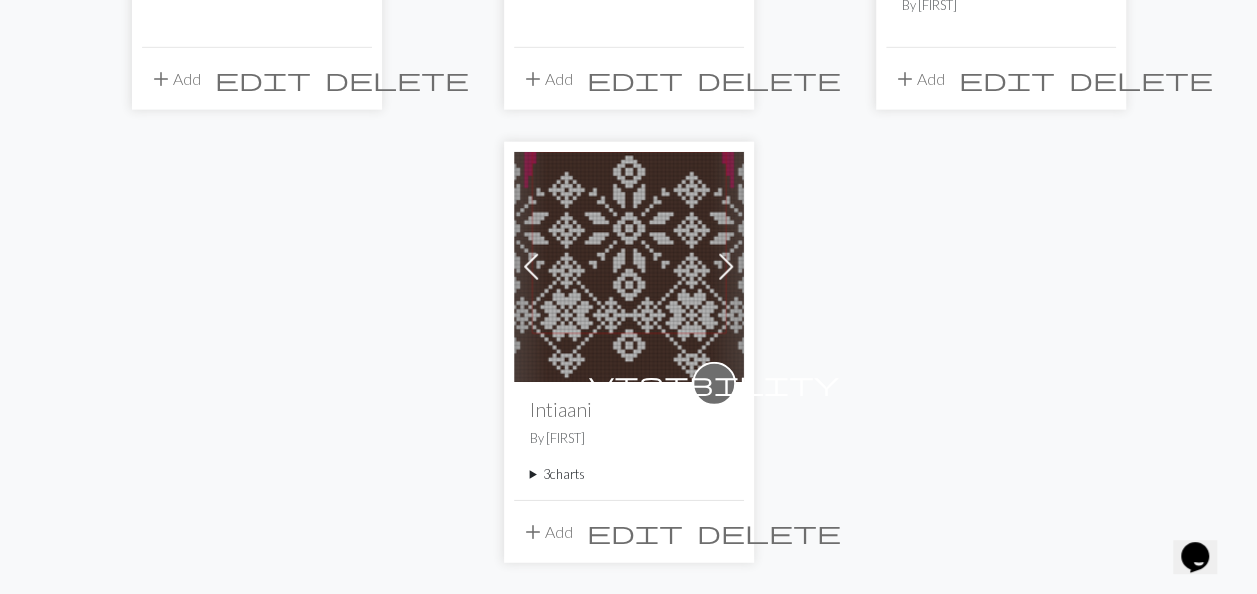 click on "3  charts" at bounding box center (629, 474) 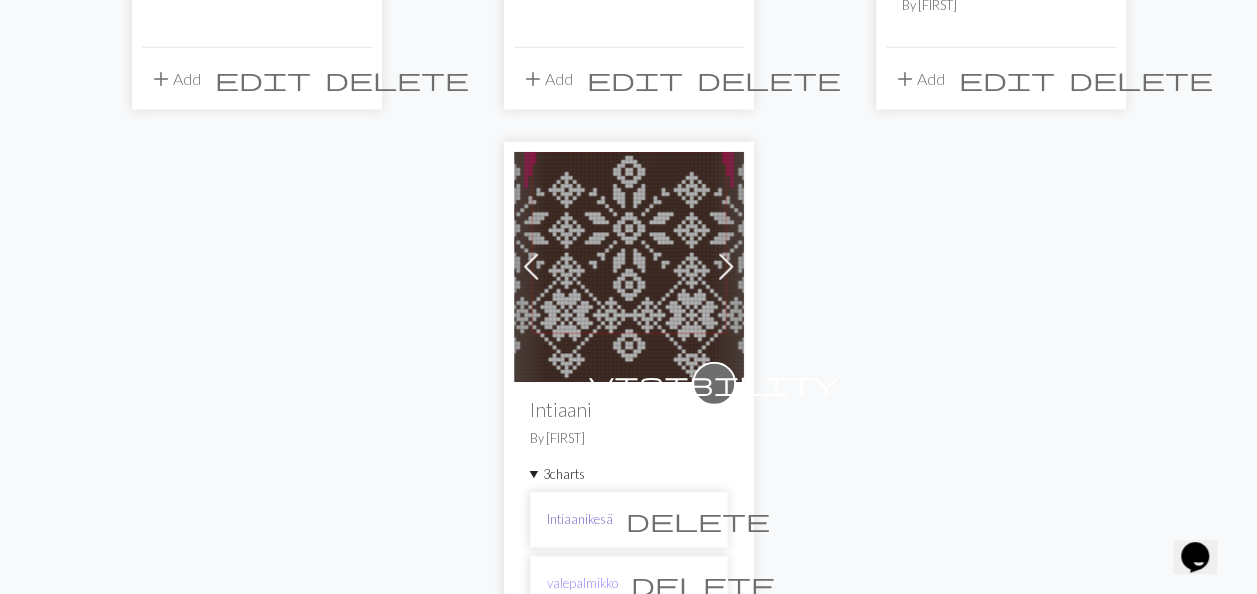 click on "Intiaanikesä" at bounding box center (580, 519) 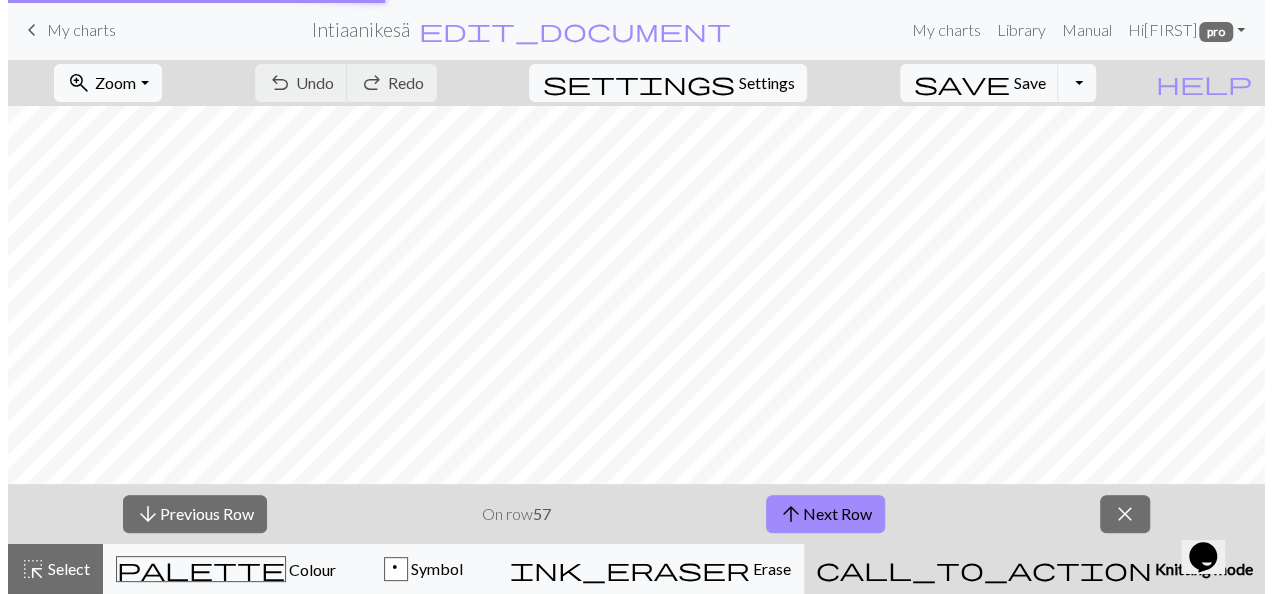 scroll, scrollTop: 0, scrollLeft: 0, axis: both 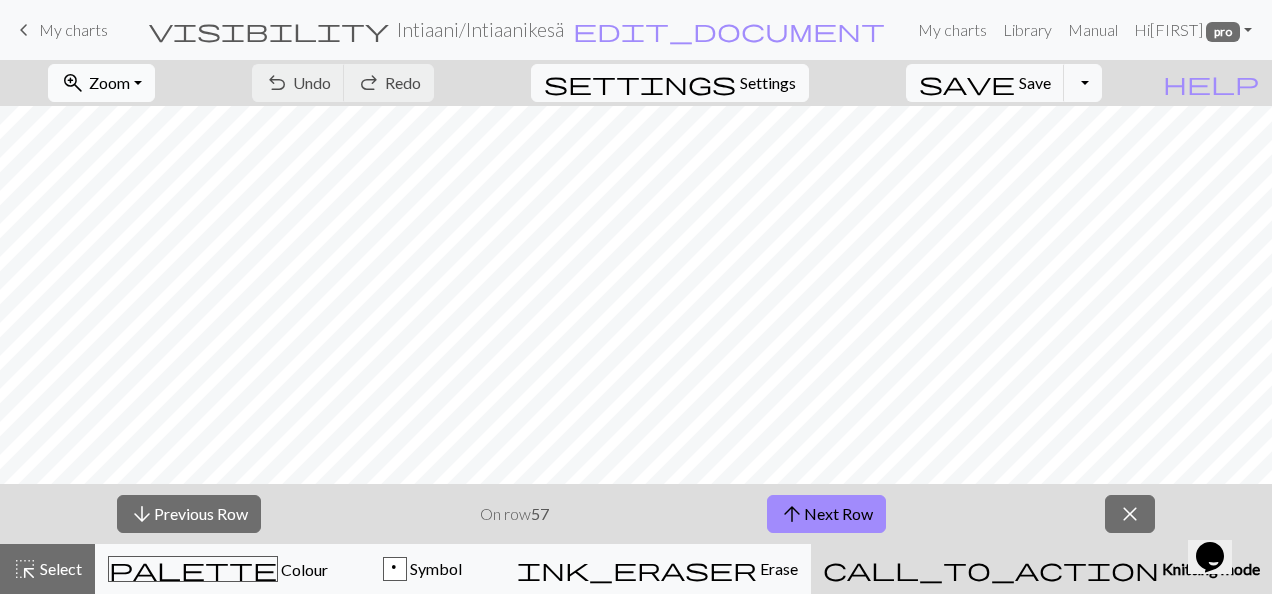 click on "Zoom" at bounding box center (109, 82) 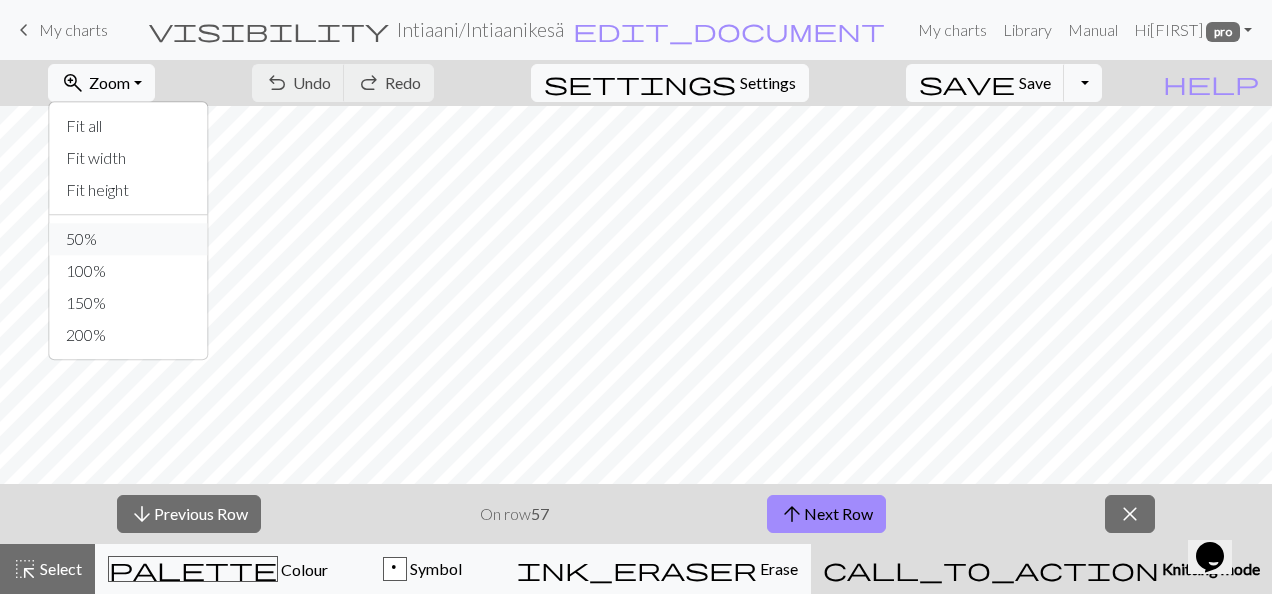 click on "50%" at bounding box center (129, 239) 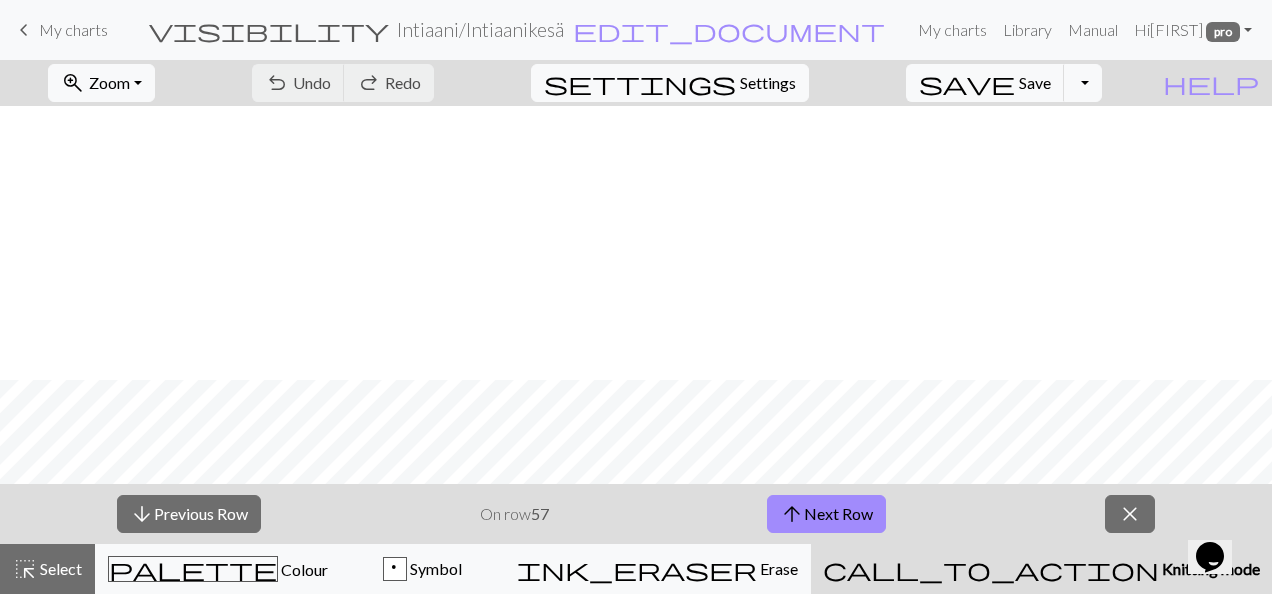 scroll, scrollTop: 274, scrollLeft: 0, axis: vertical 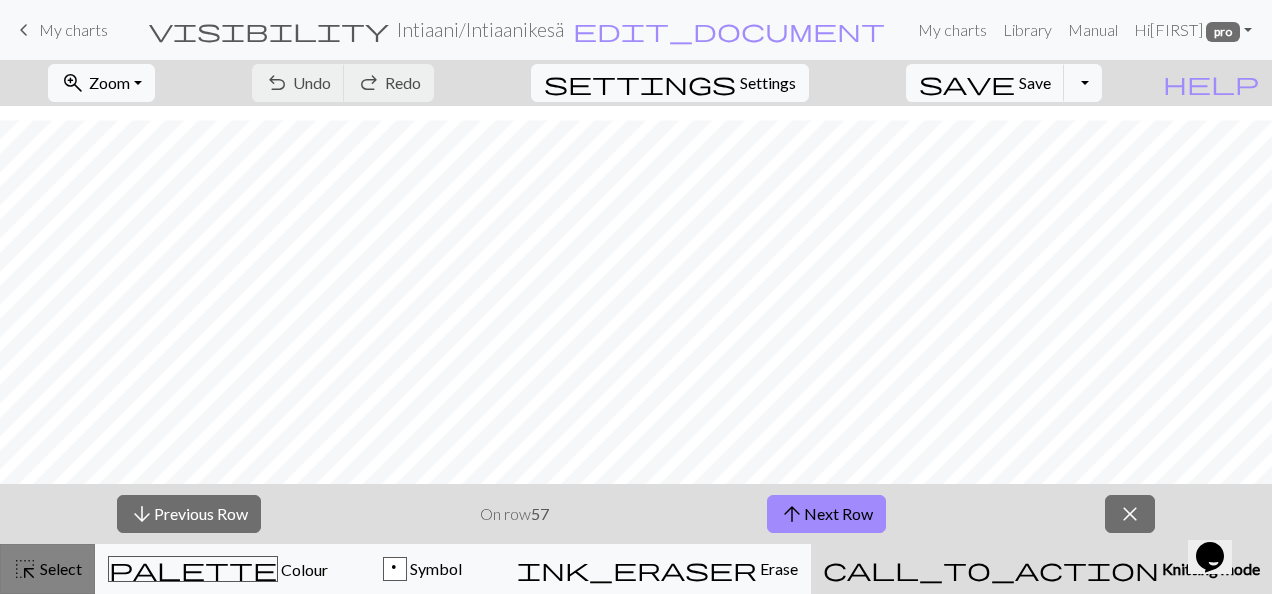 click on "Select" at bounding box center [59, 568] 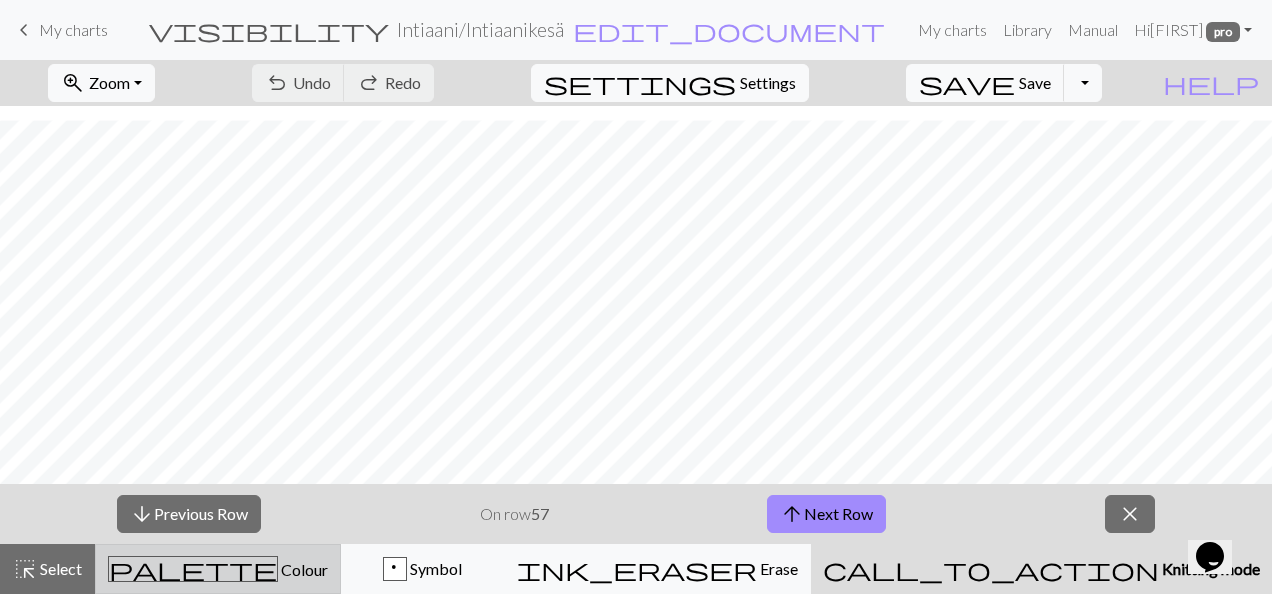 click on "Colour" at bounding box center [303, 569] 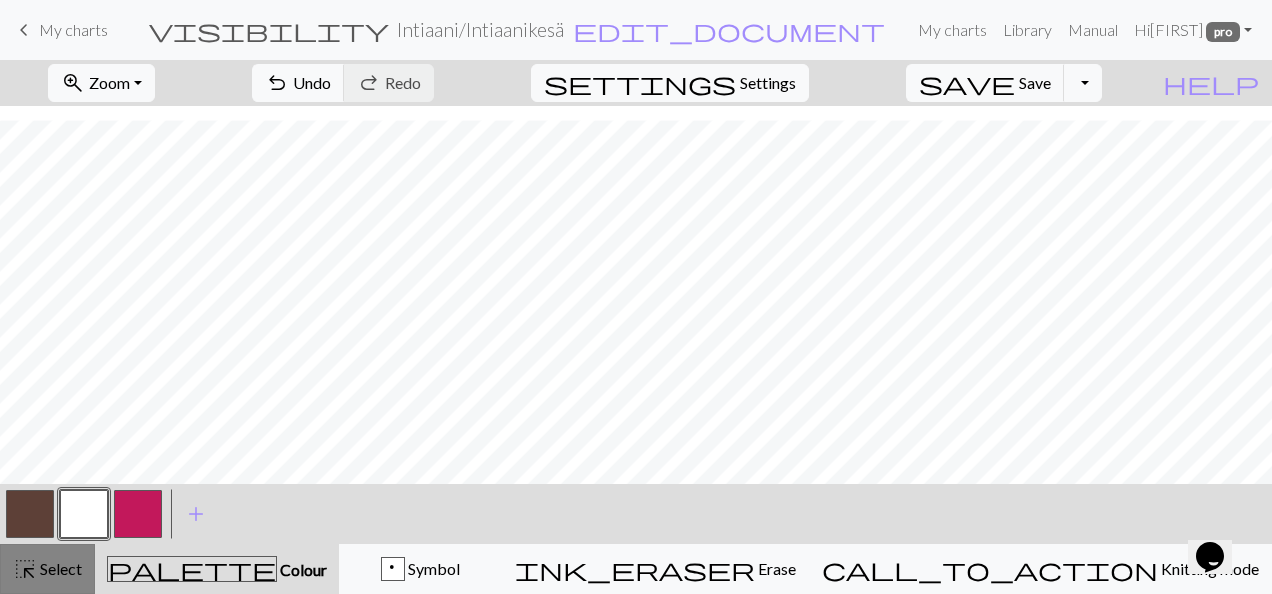 click on "Select" at bounding box center (59, 568) 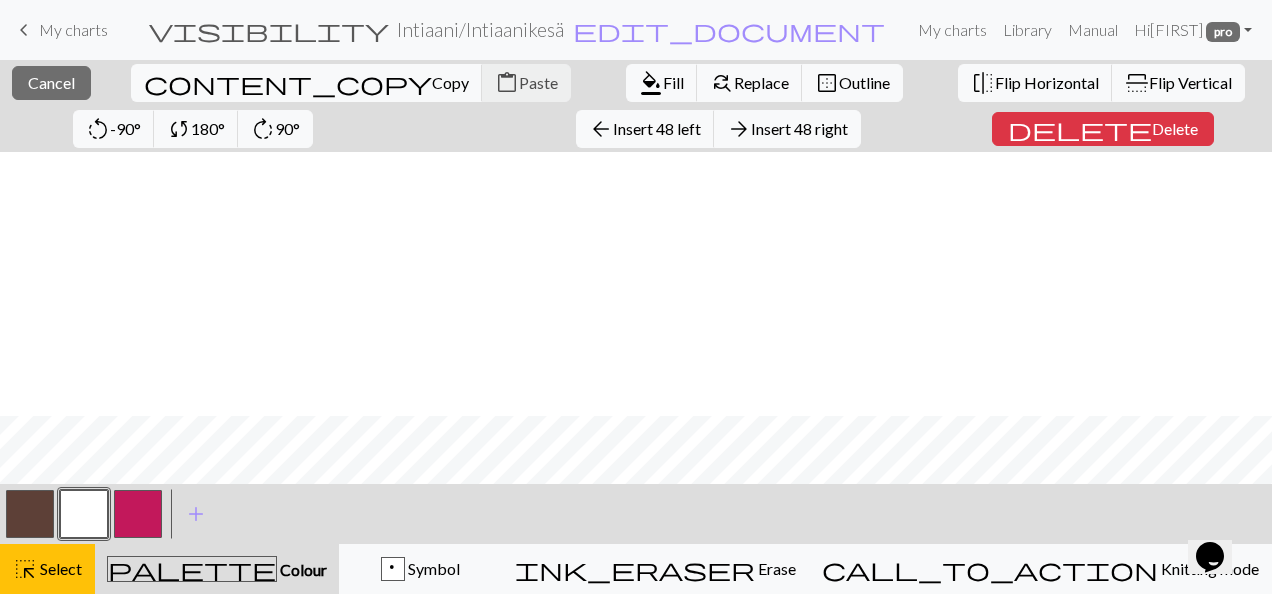 scroll, scrollTop: 322, scrollLeft: 0, axis: vertical 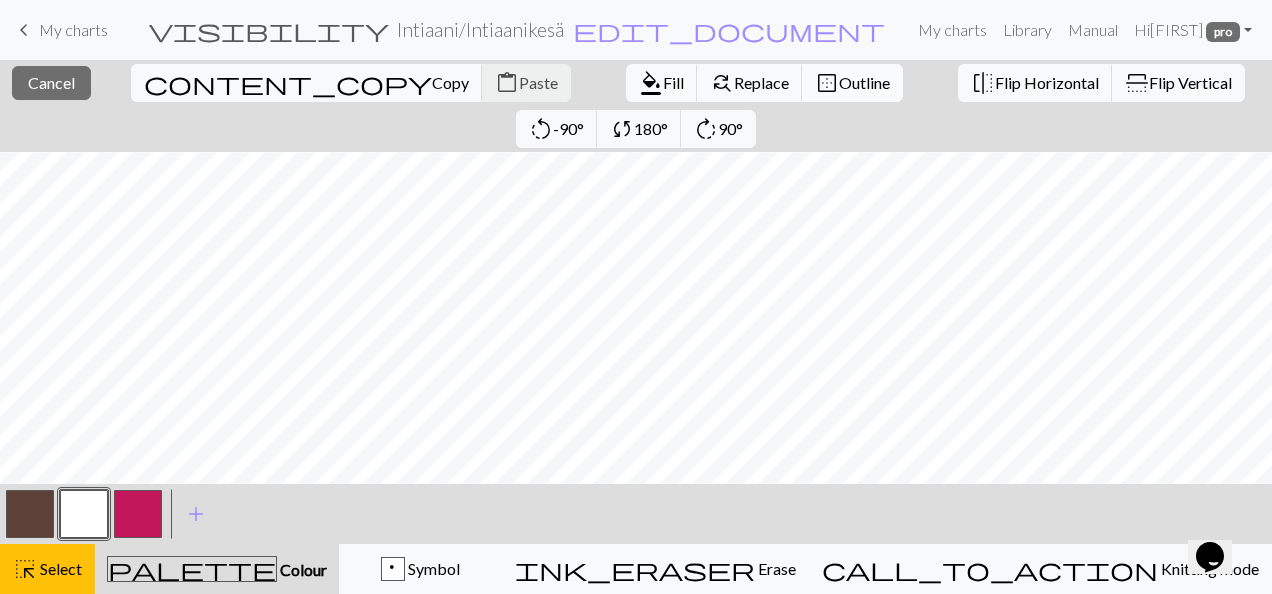 click on "border_outer  Outline" at bounding box center [852, 83] 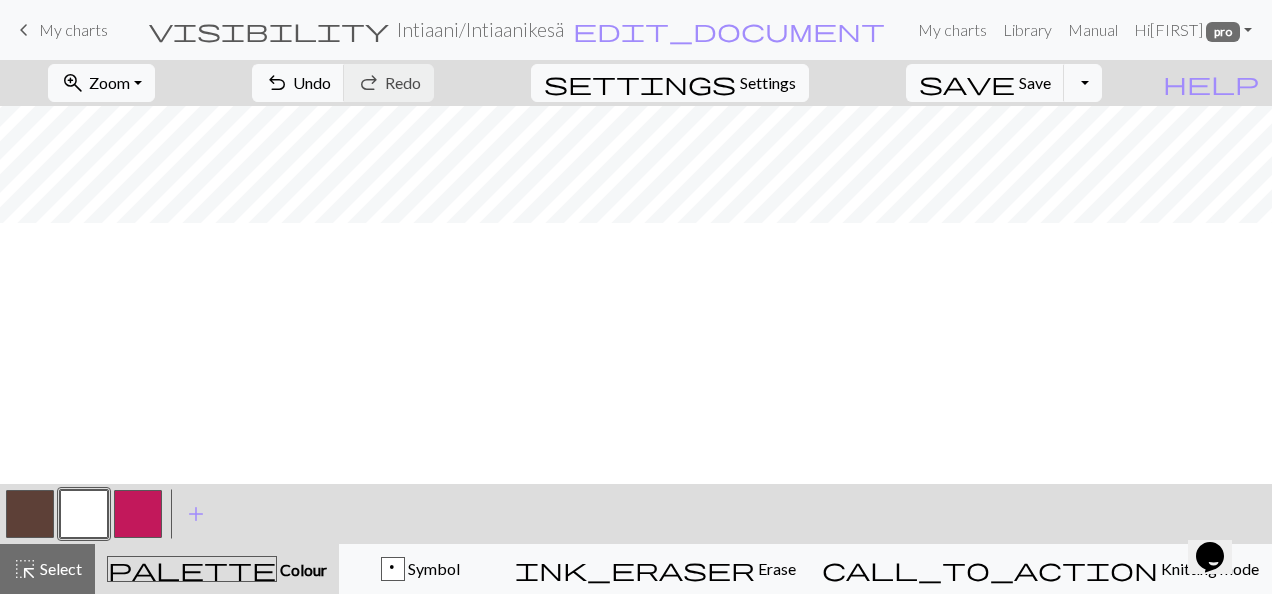 scroll, scrollTop: 0, scrollLeft: 0, axis: both 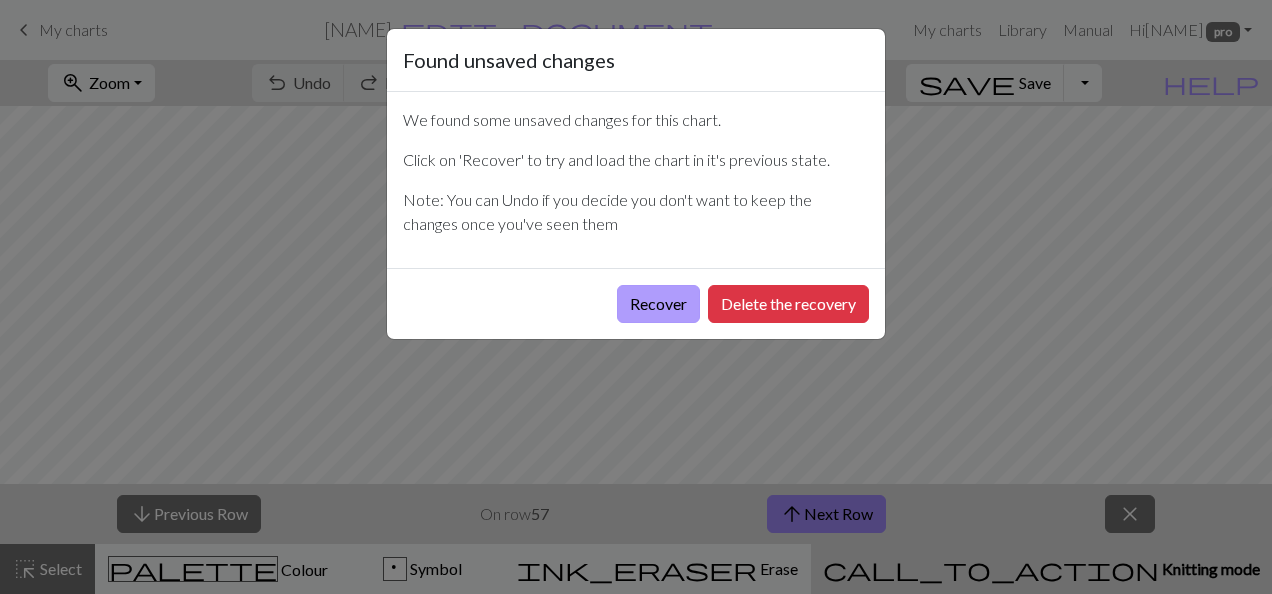 click on "Recover" at bounding box center [658, 304] 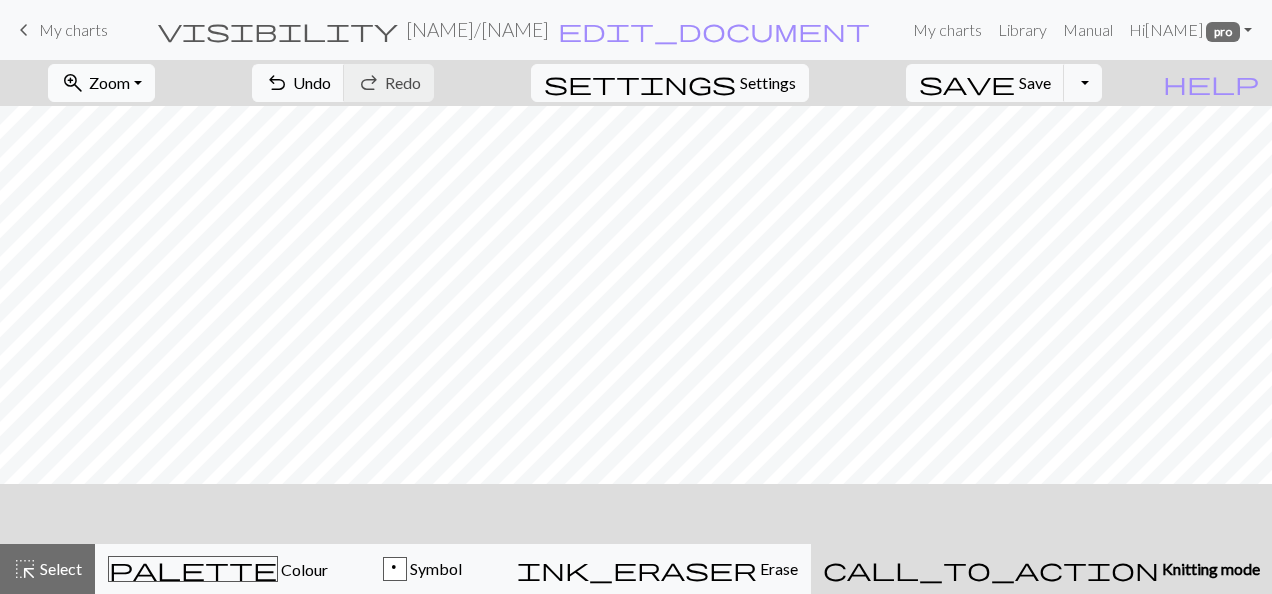 click on "zoom_in Zoom Zoom" at bounding box center [101, 83] 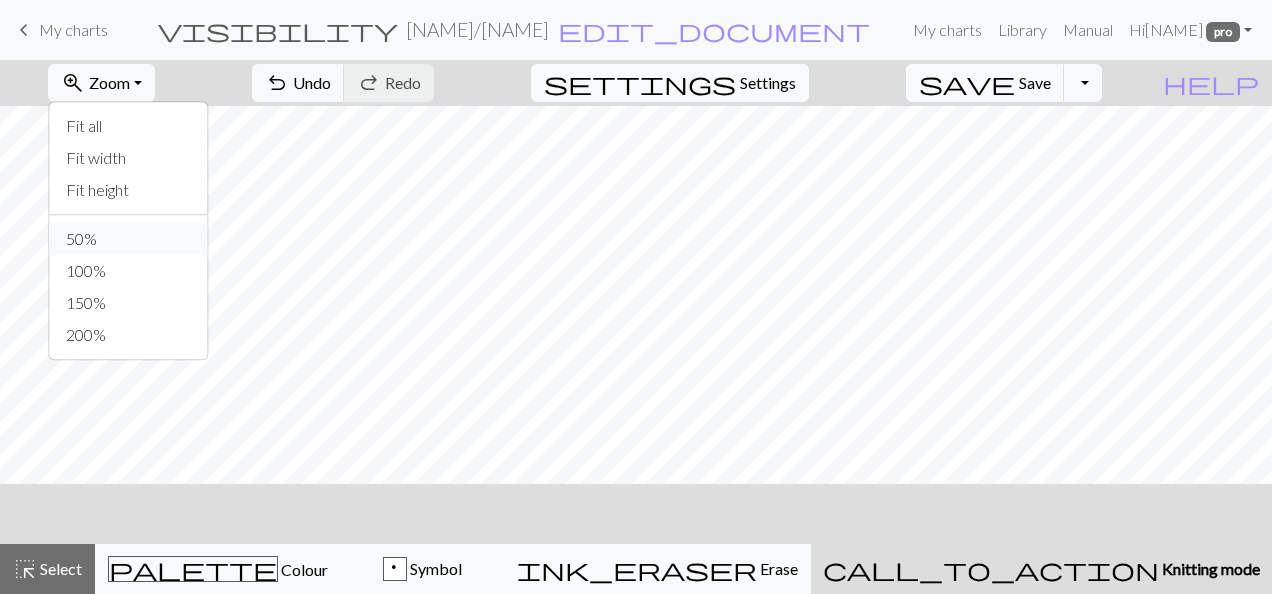 click on "50%" at bounding box center [129, 239] 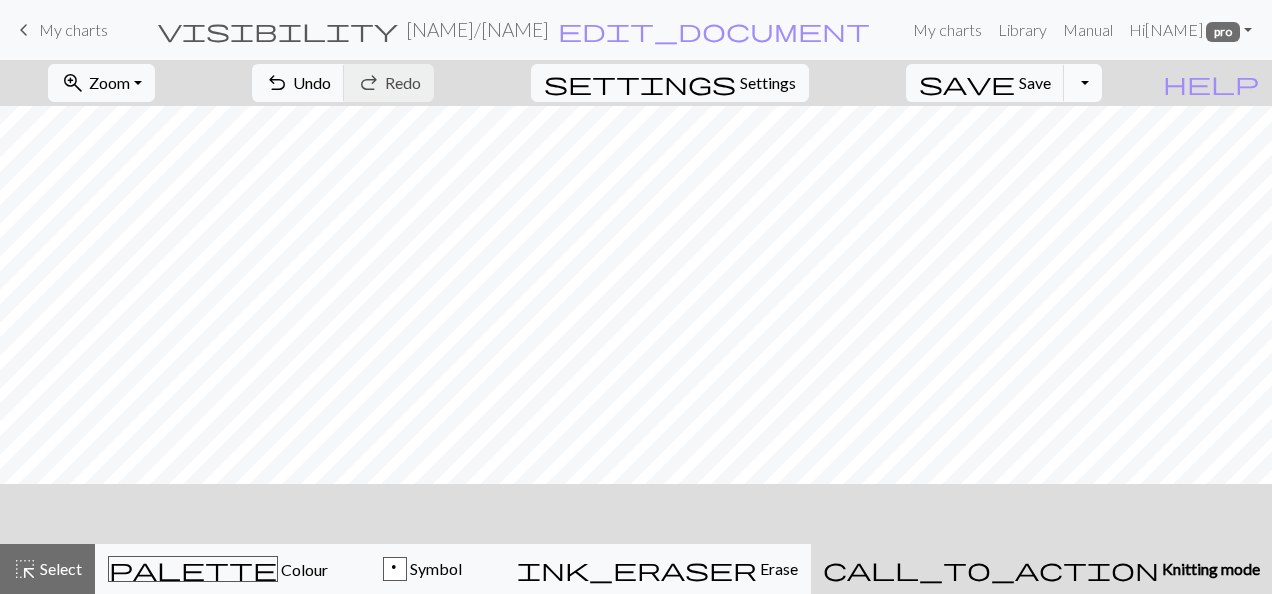 click on "Toggle Dropdown" at bounding box center (1083, 83) 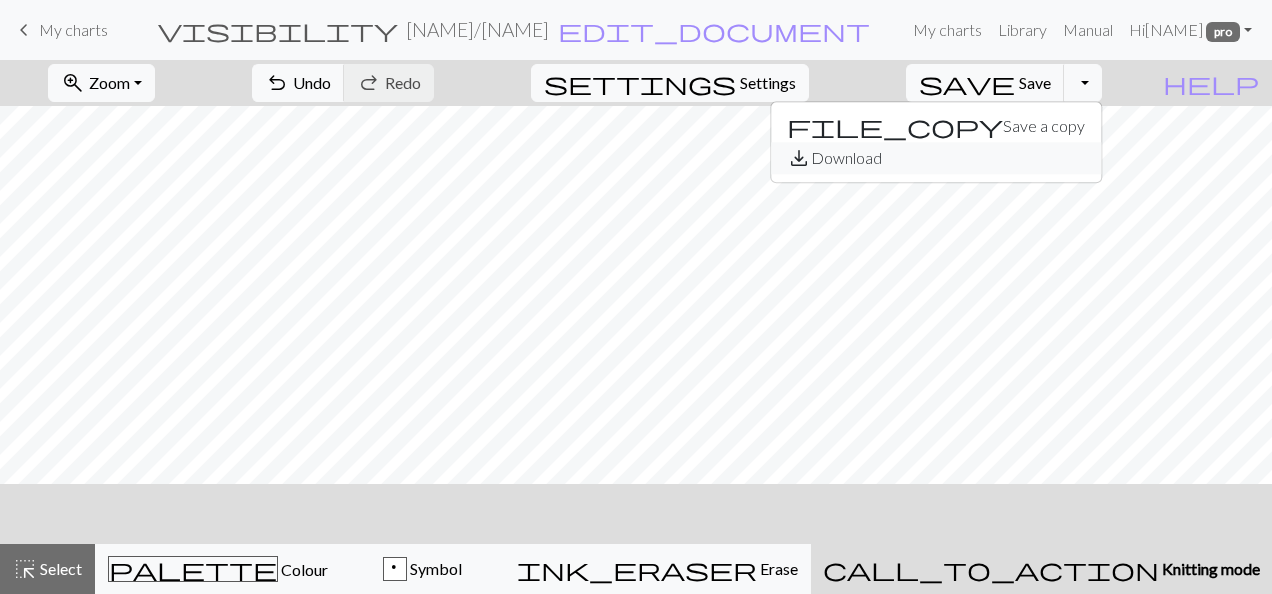 click on "save_alt  Download" at bounding box center [936, 158] 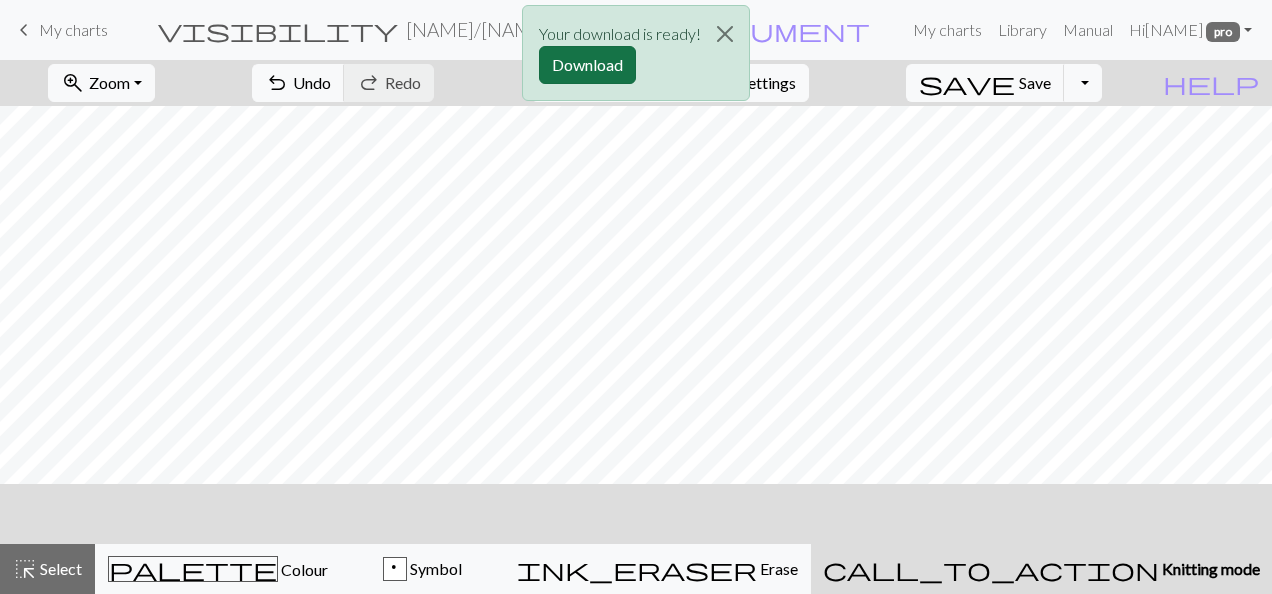 click on "Download" at bounding box center [587, 65] 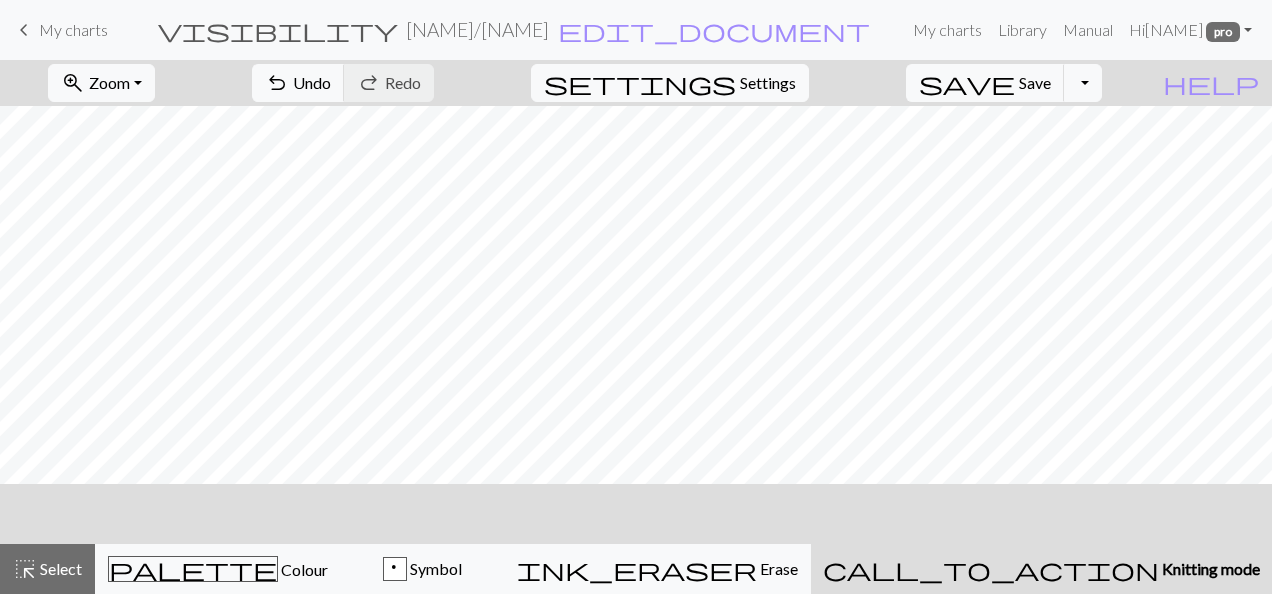click on "visibility Intiaani  /  Intiaanikesä edit_document Edit settings" at bounding box center (514, 29) 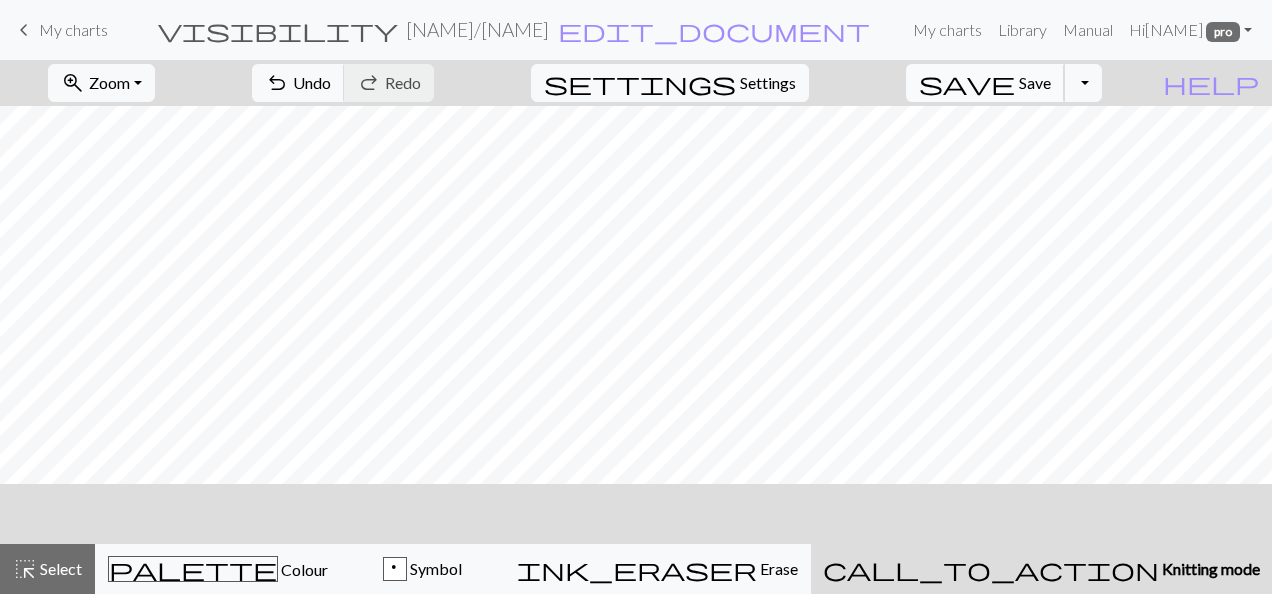 click on "Save" at bounding box center (1035, 82) 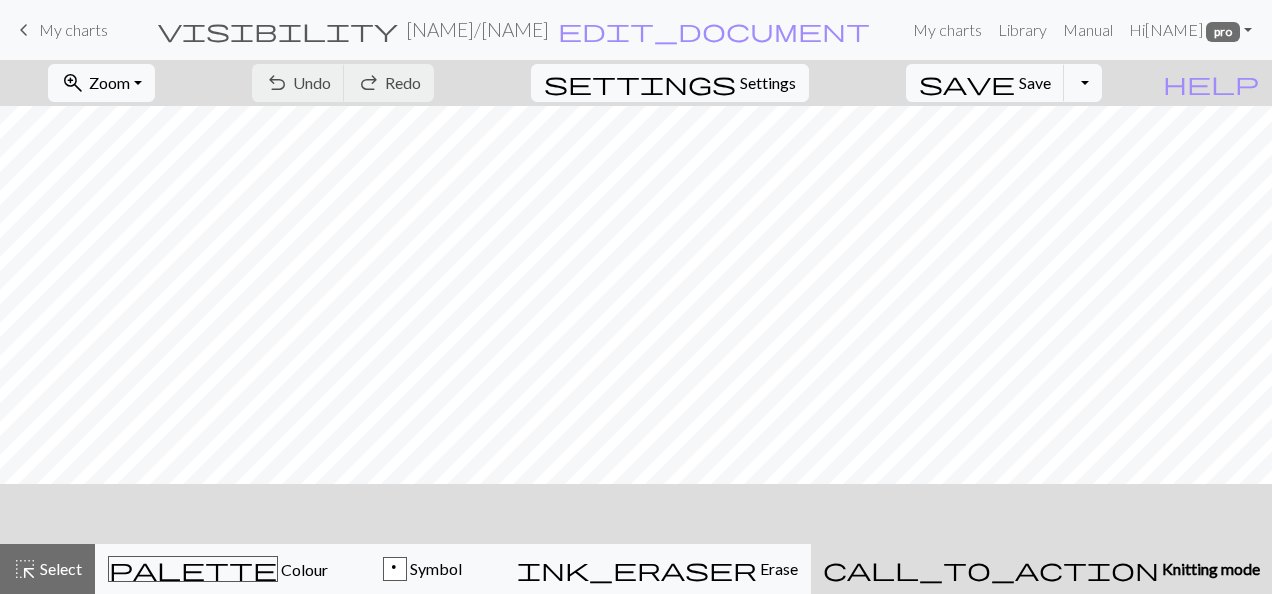 click on "My charts" at bounding box center (73, 29) 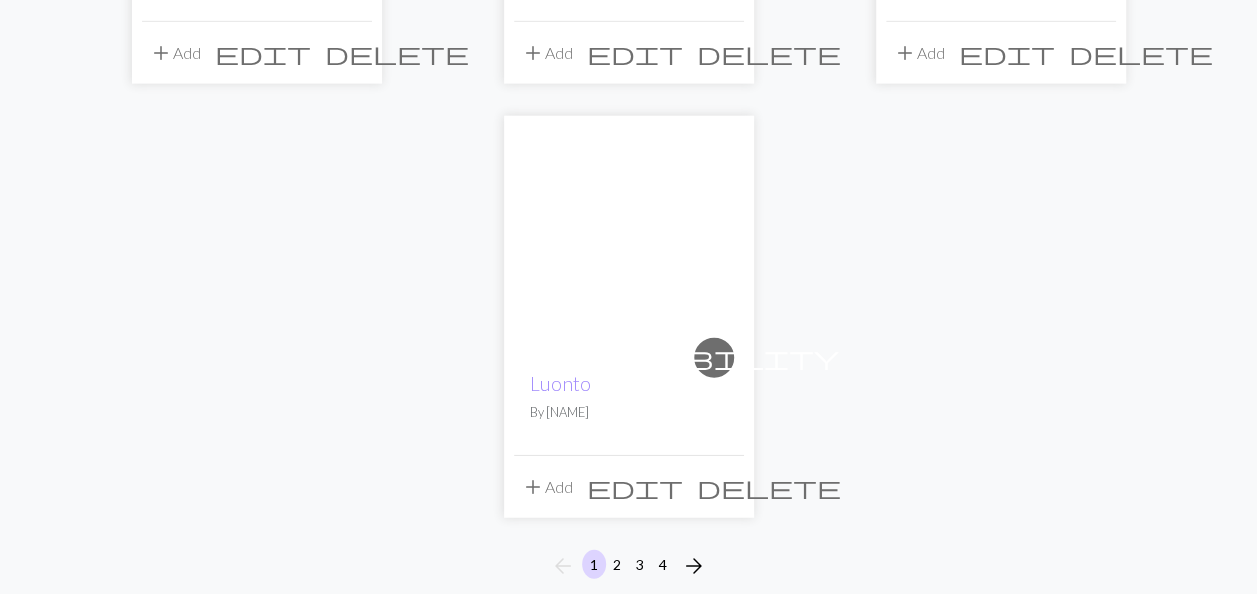 scroll, scrollTop: 2733, scrollLeft: 0, axis: vertical 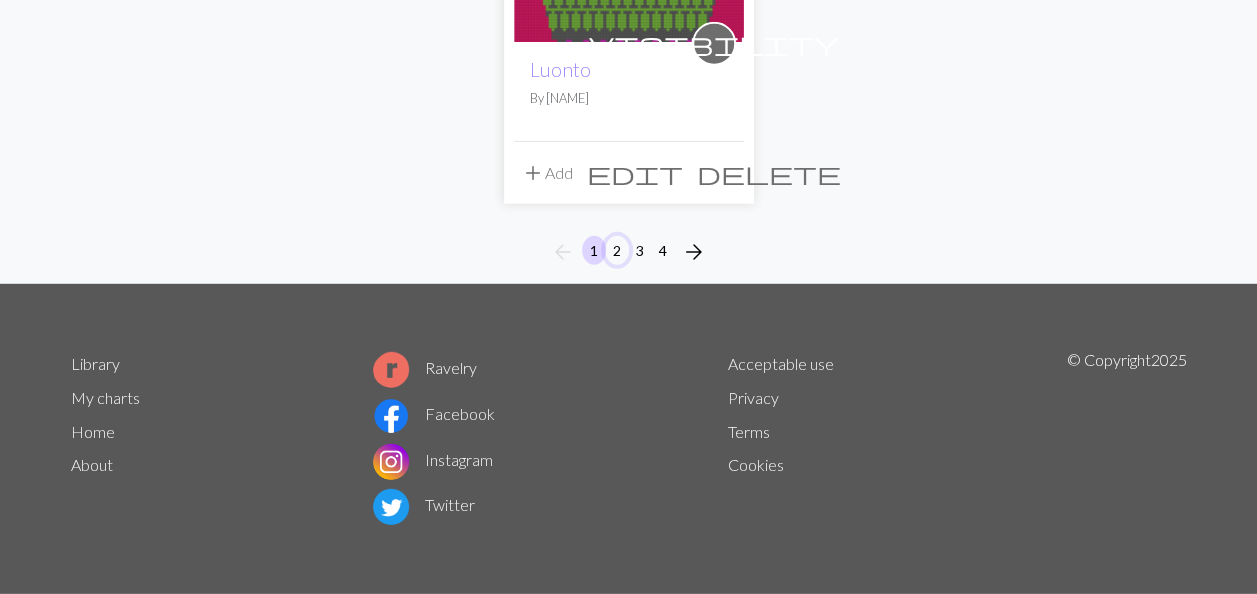 click on "2" at bounding box center (617, 250) 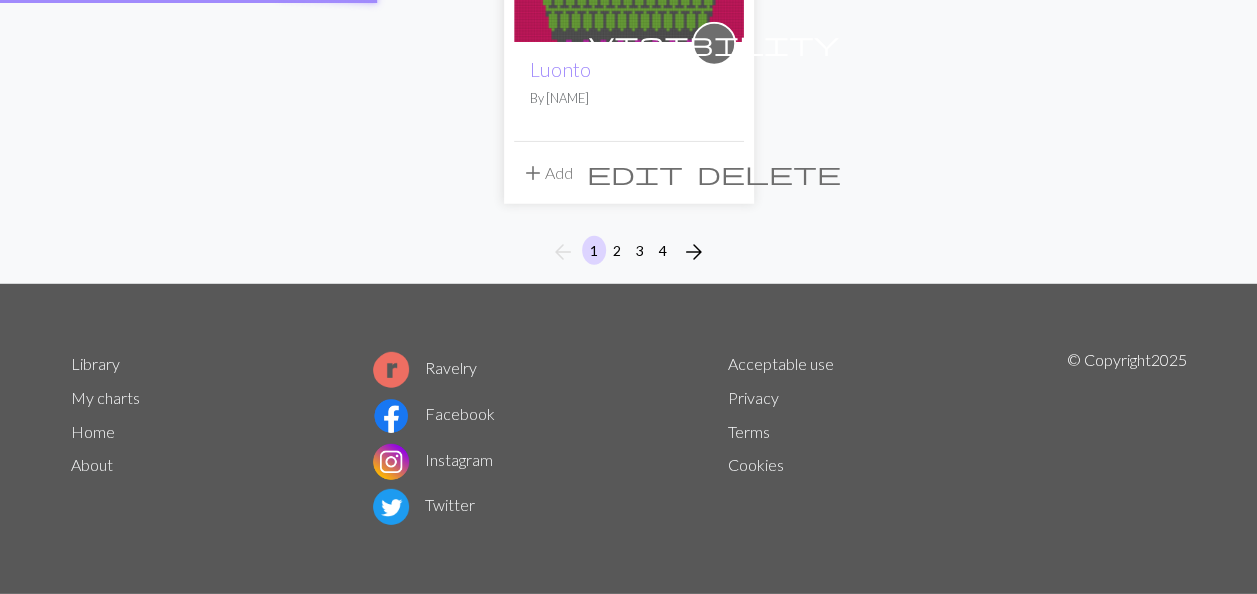 scroll, scrollTop: 0, scrollLeft: 0, axis: both 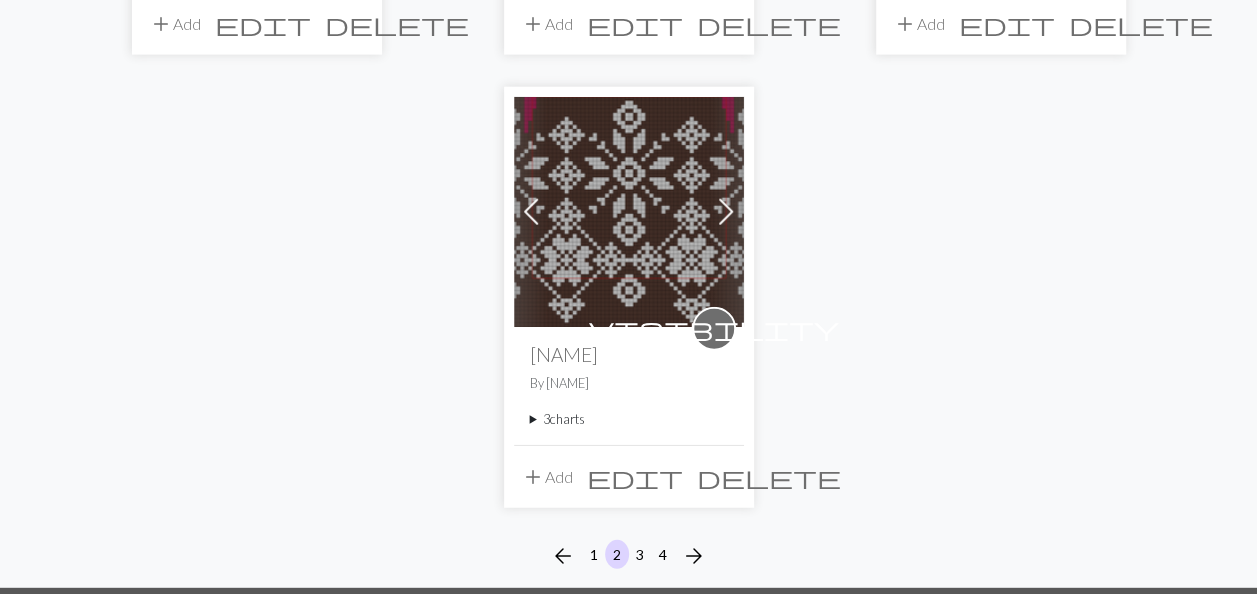 click on "3  charts" at bounding box center [629, 419] 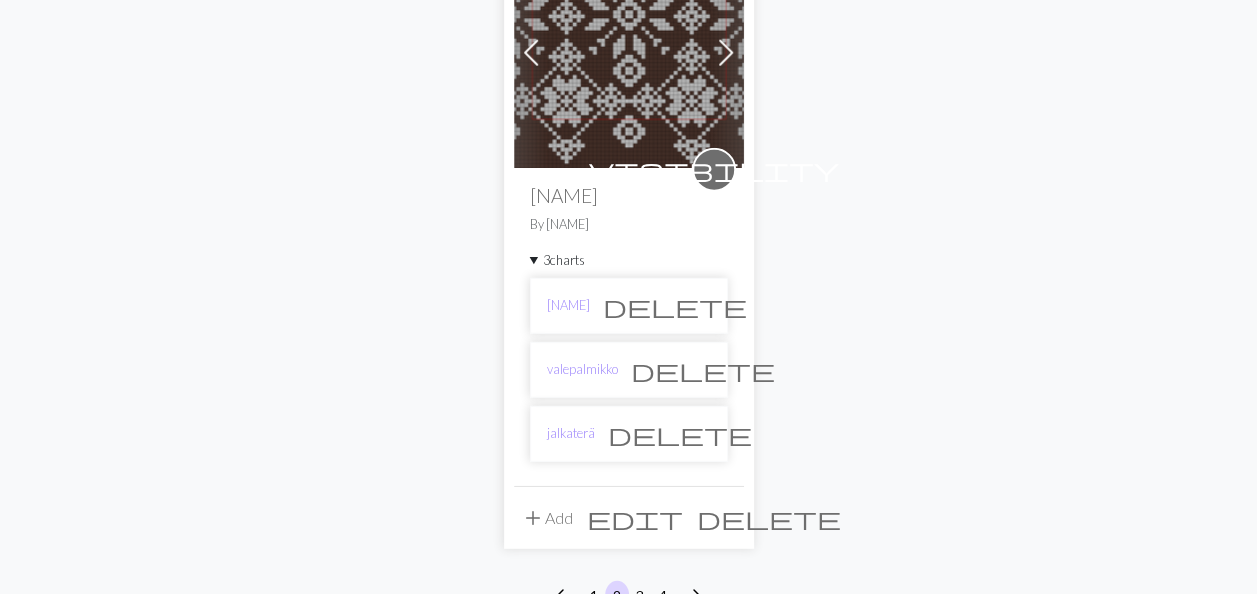 scroll, scrollTop: 2606, scrollLeft: 0, axis: vertical 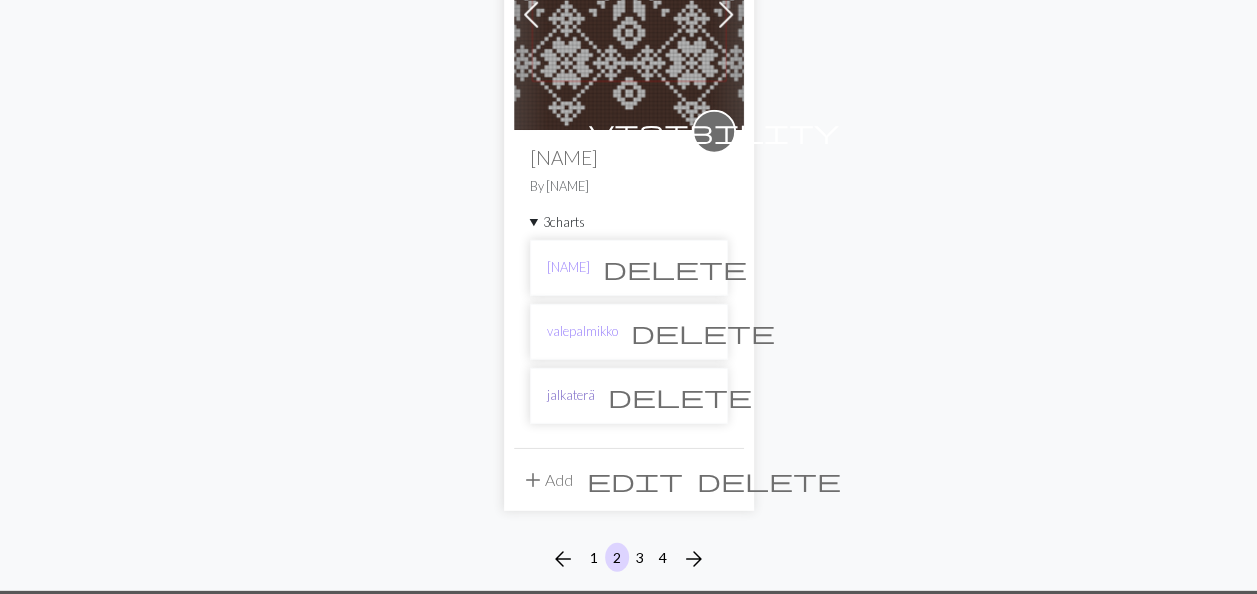 click on "jalkaterä" at bounding box center [571, 395] 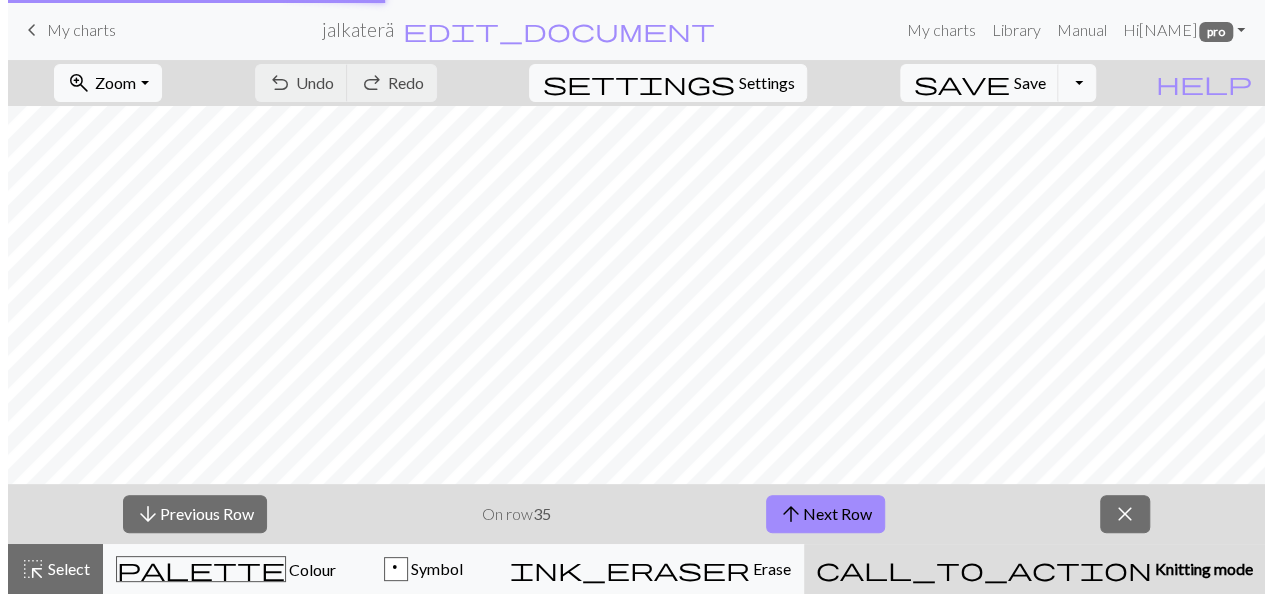 scroll, scrollTop: 0, scrollLeft: 0, axis: both 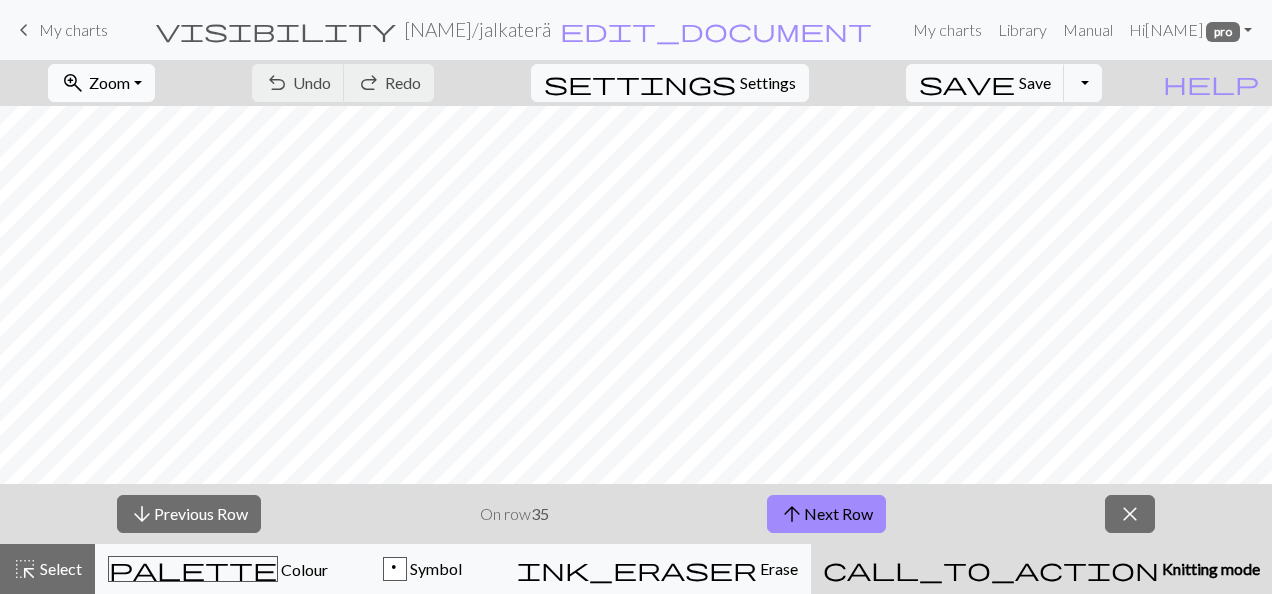 click on "Zoom" at bounding box center (109, 82) 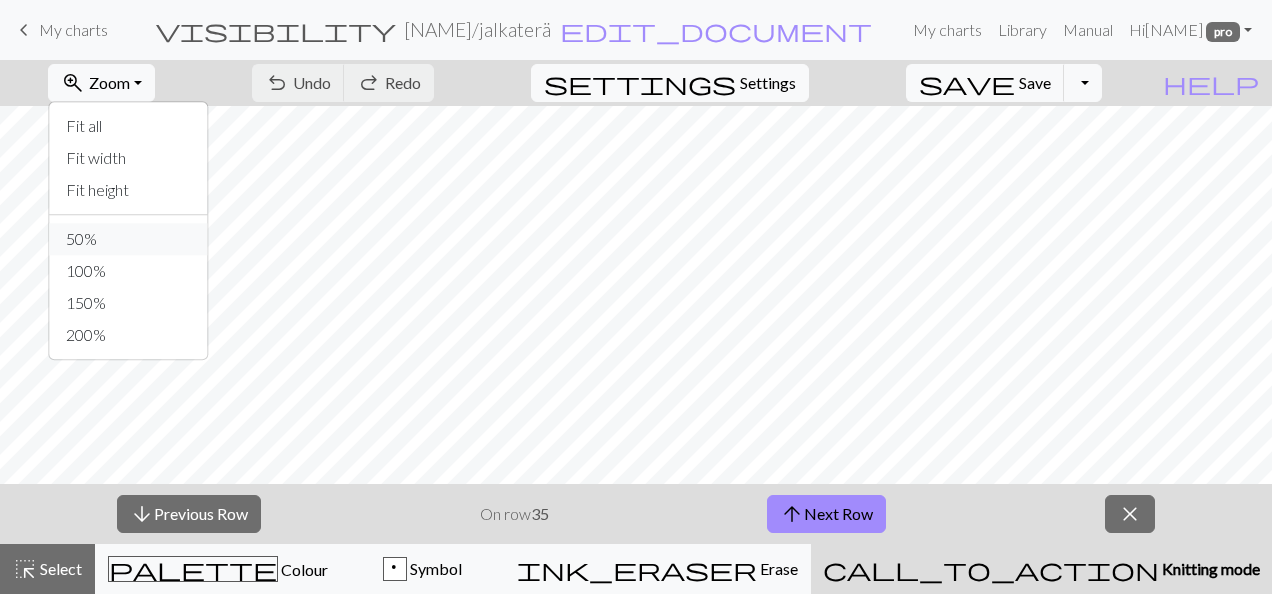 click on "50%" at bounding box center [129, 239] 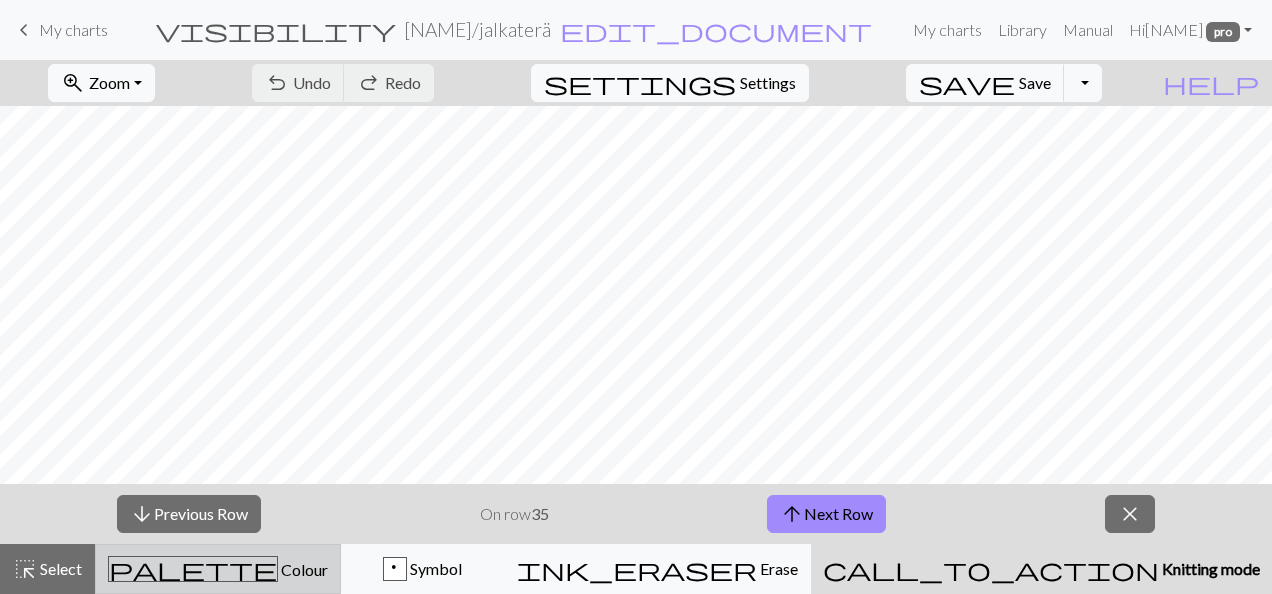 click on "palette   Colour   Colour" at bounding box center [218, 569] 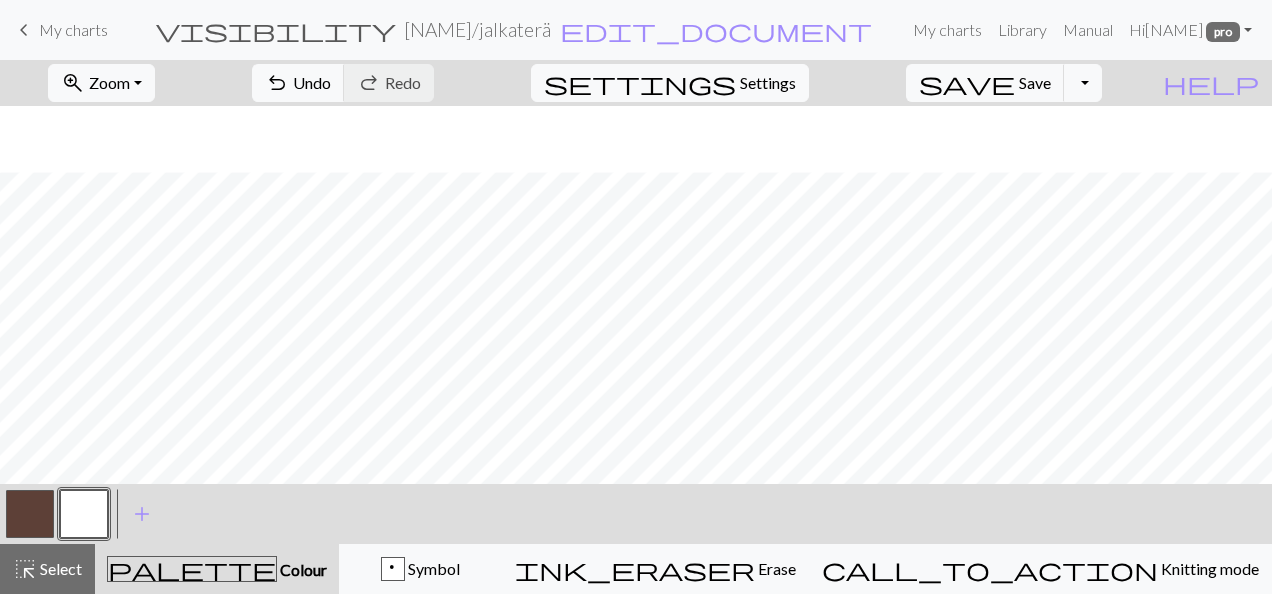 scroll, scrollTop: 66, scrollLeft: 0, axis: vertical 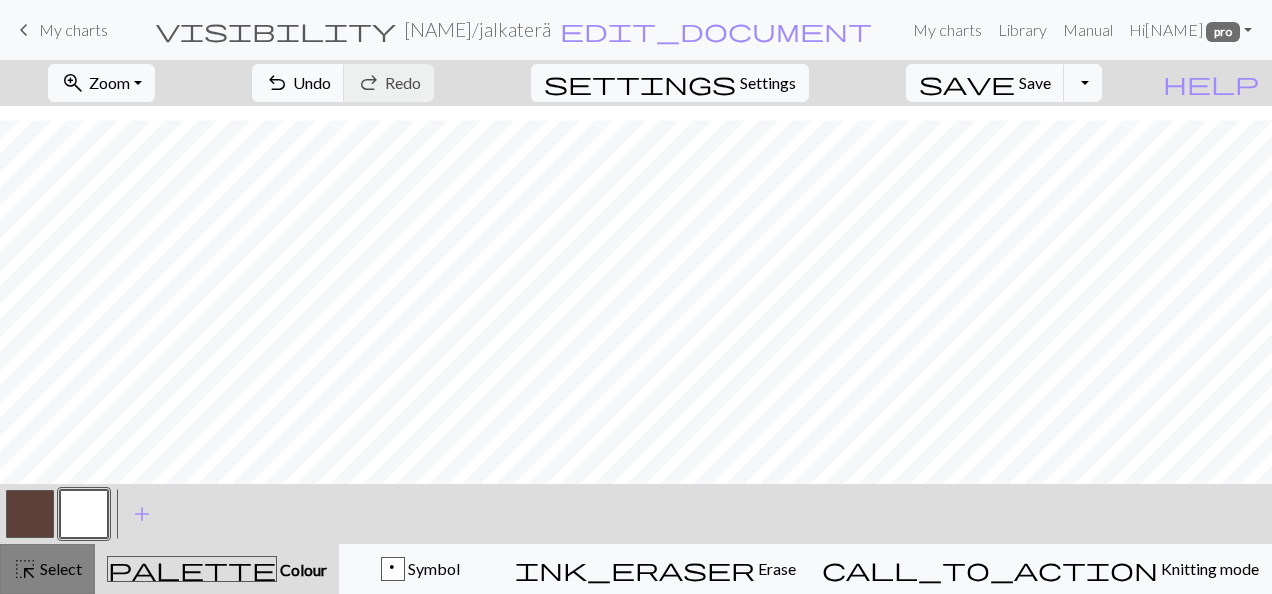 click on "Select" at bounding box center (59, 568) 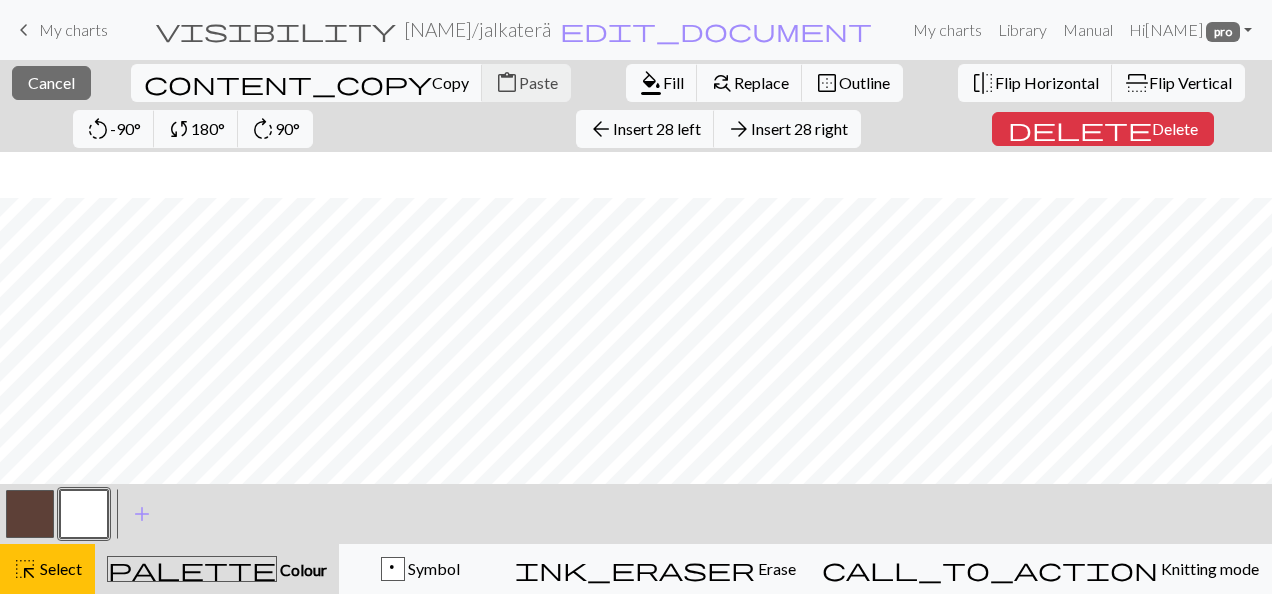scroll, scrollTop: 112, scrollLeft: 0, axis: vertical 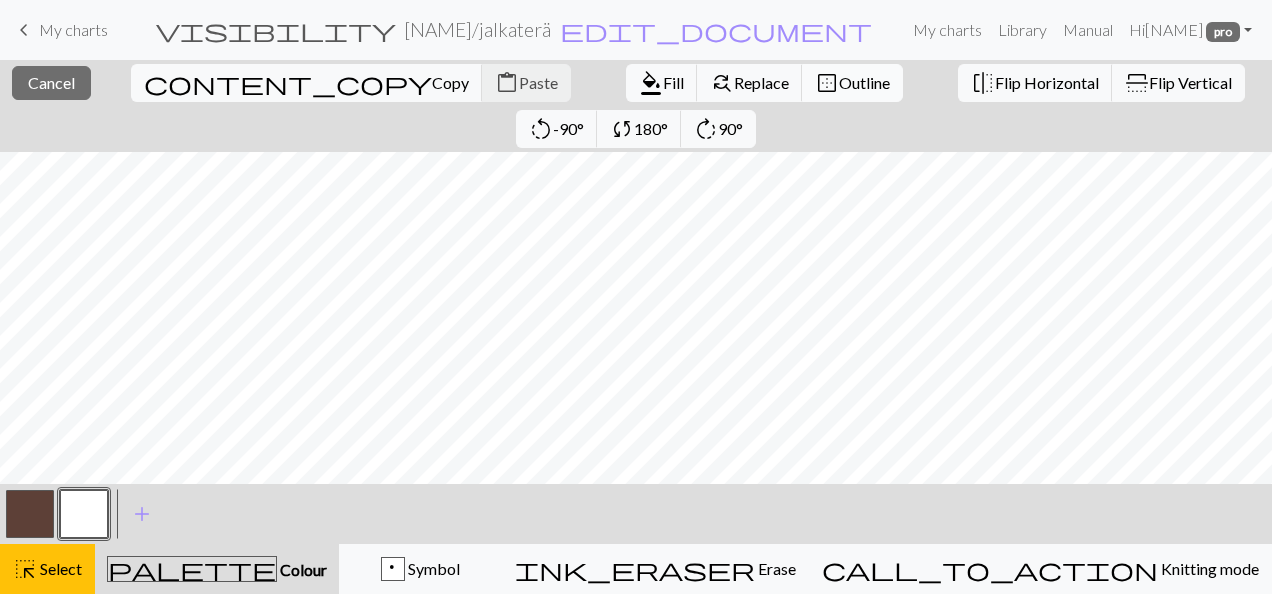 click on "Outline" at bounding box center [864, 82] 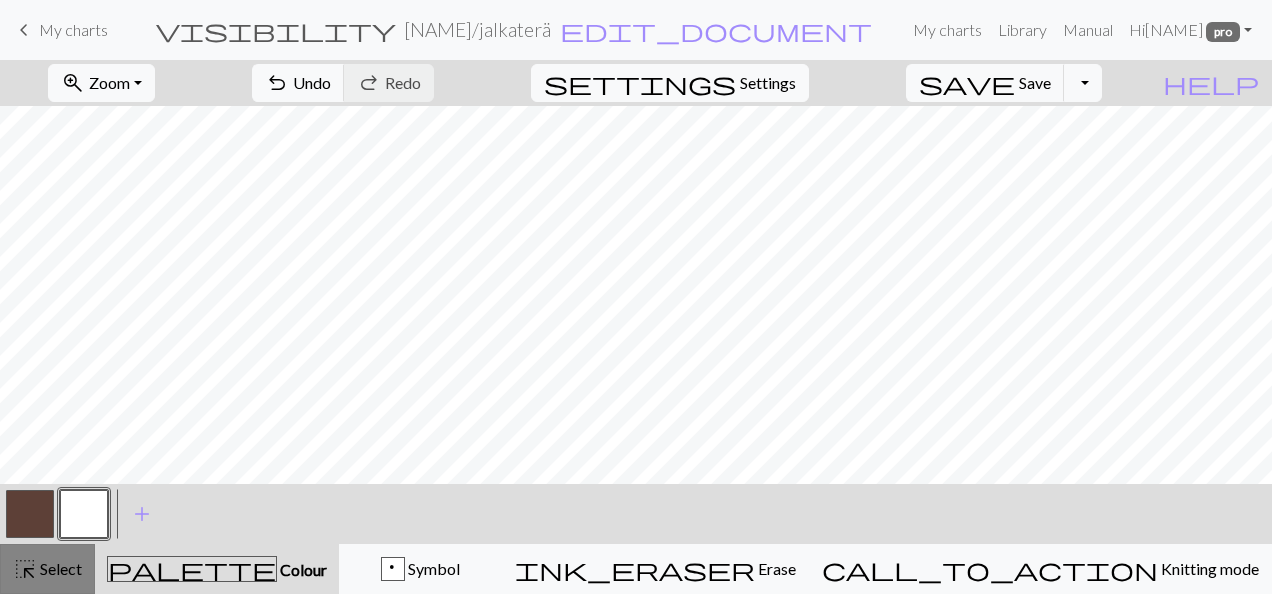 click on "Select" at bounding box center (59, 568) 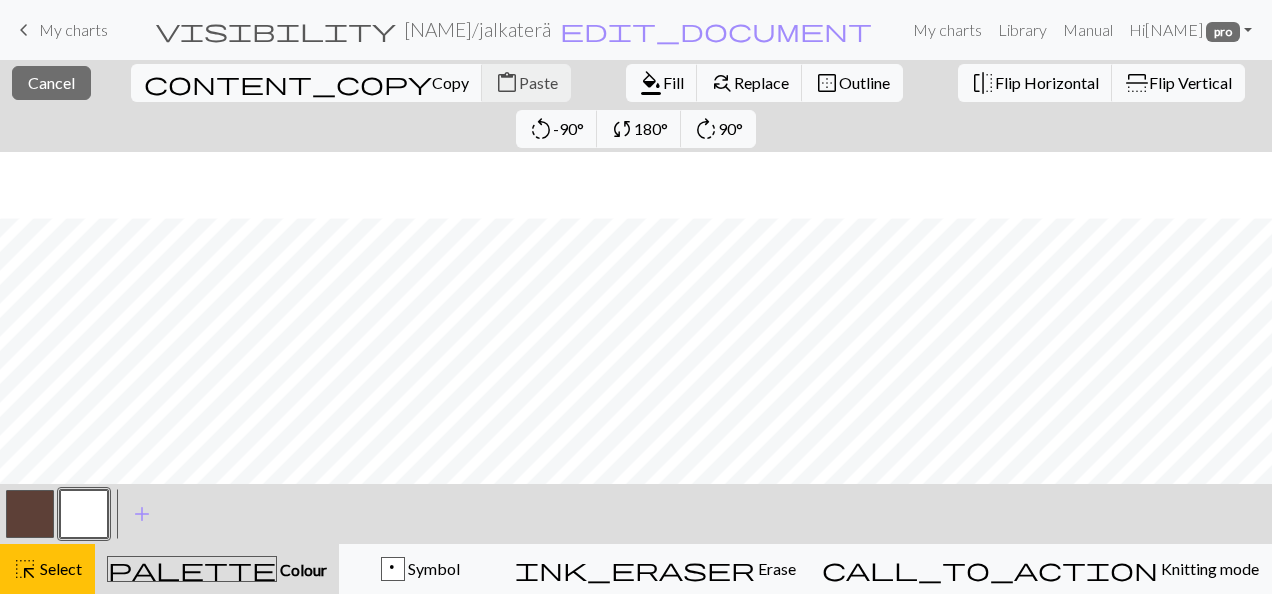 scroll, scrollTop: 66, scrollLeft: 0, axis: vertical 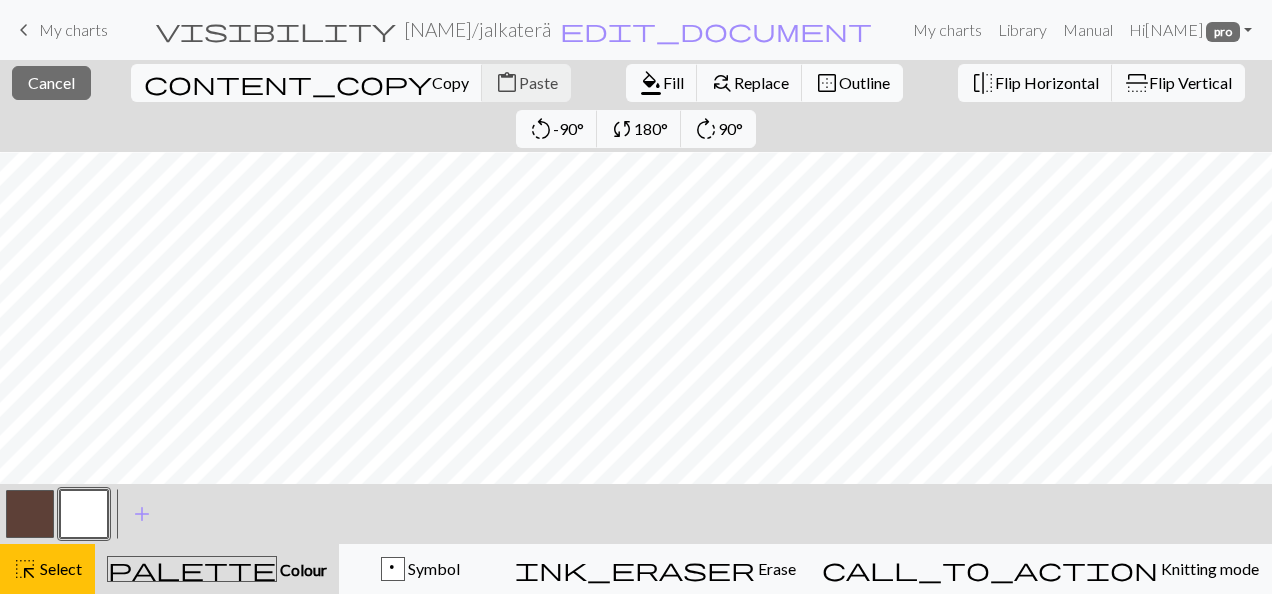 click on "Outline" at bounding box center (864, 82) 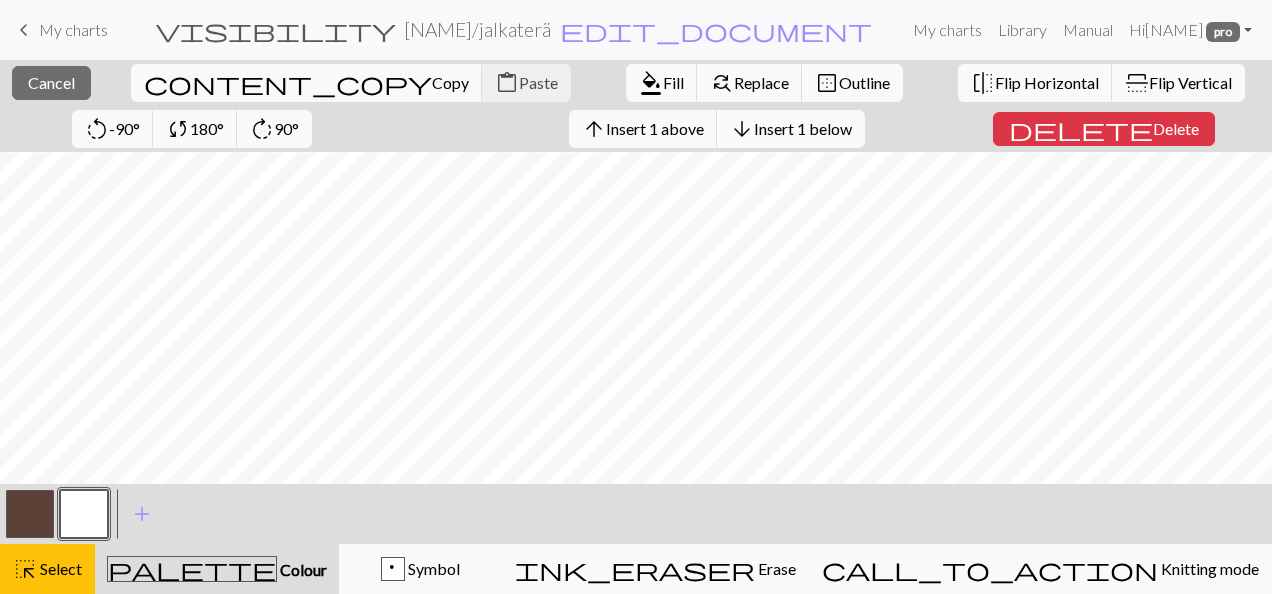 click on "arrow_downward Insert 1 below" at bounding box center (791, 129) 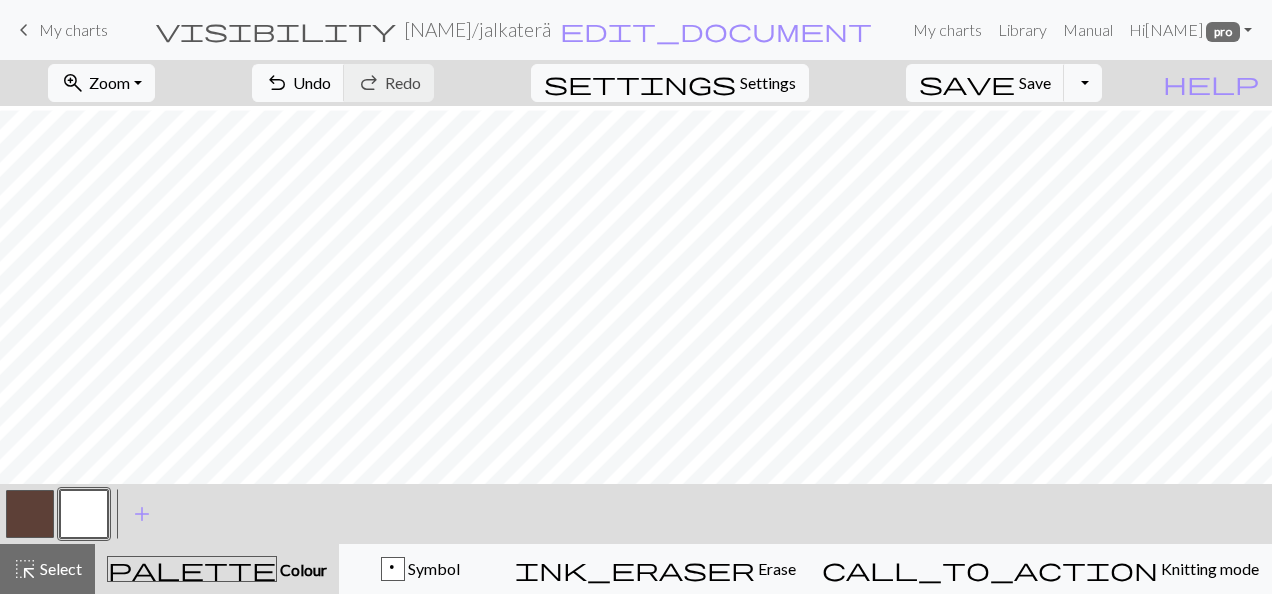 scroll, scrollTop: 76, scrollLeft: 0, axis: vertical 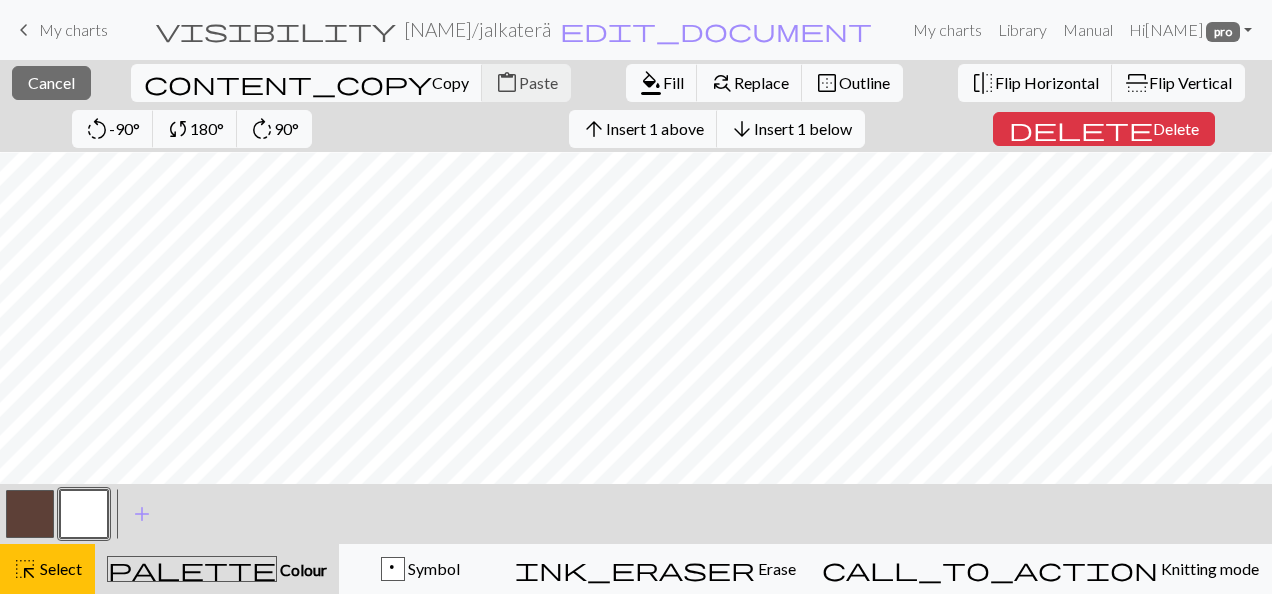 click on "Insert 1 below" at bounding box center [803, 128] 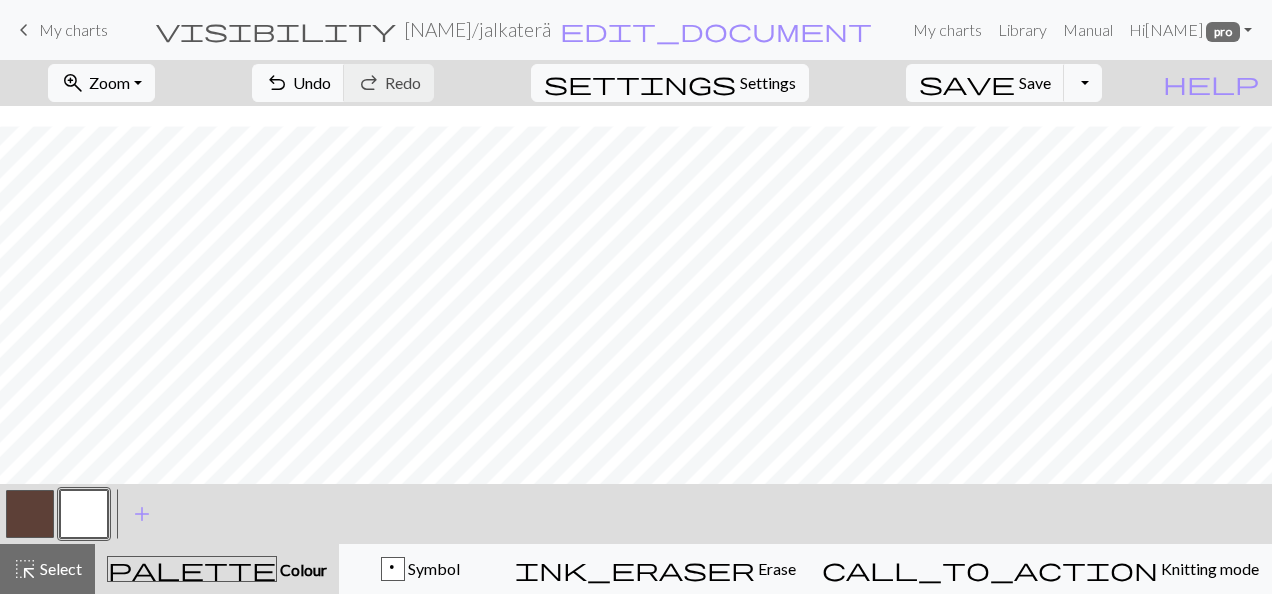 scroll, scrollTop: 96, scrollLeft: 0, axis: vertical 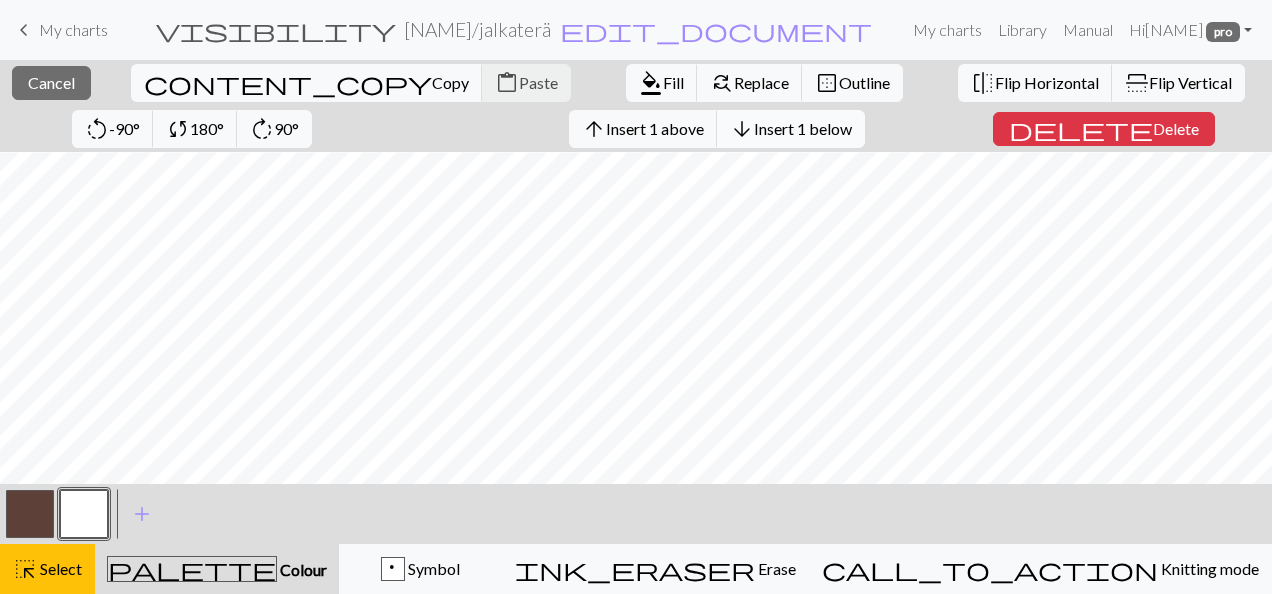 click on "Insert 1 below" at bounding box center (803, 128) 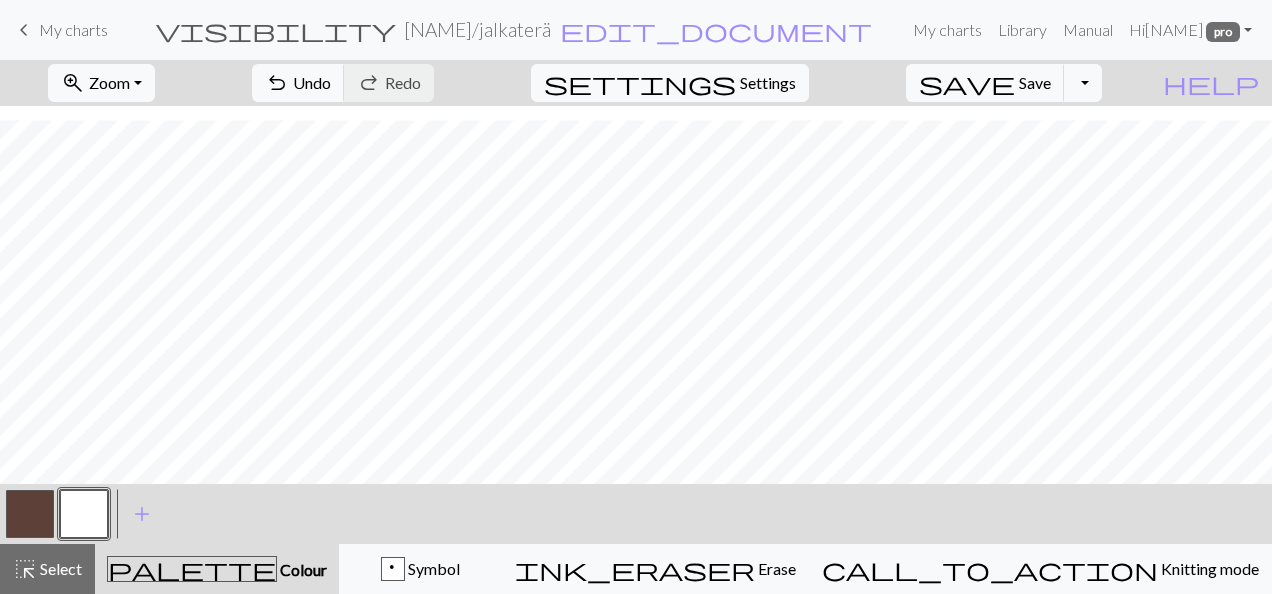 scroll, scrollTop: 106, scrollLeft: 0, axis: vertical 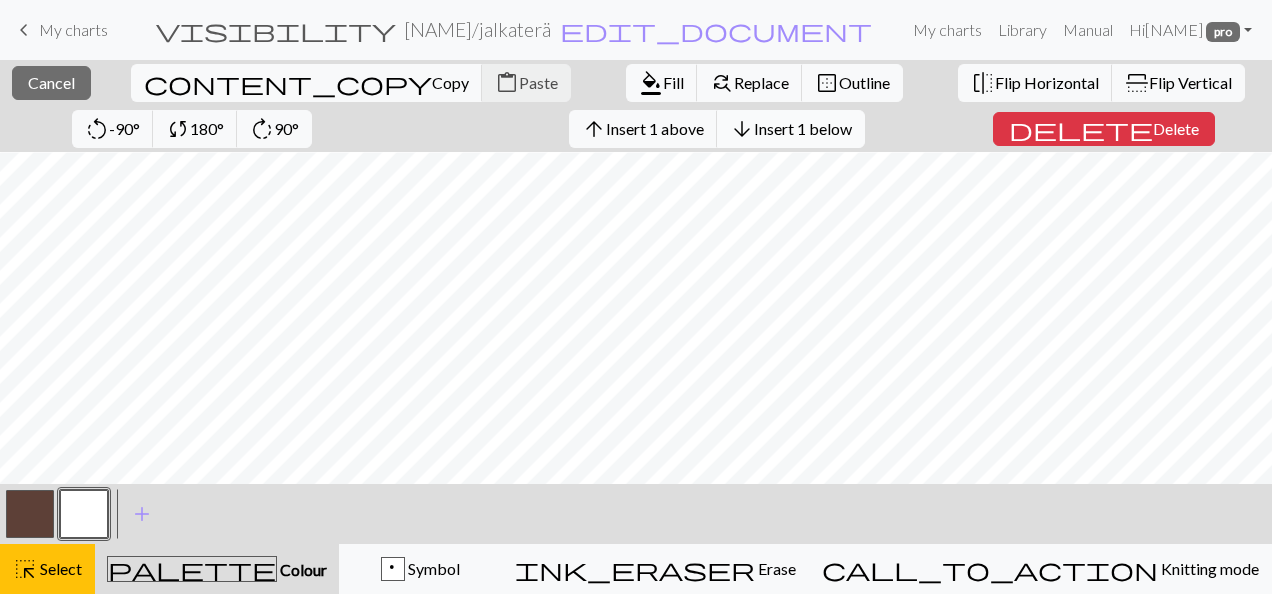 click on "Insert 1 below" at bounding box center (803, 128) 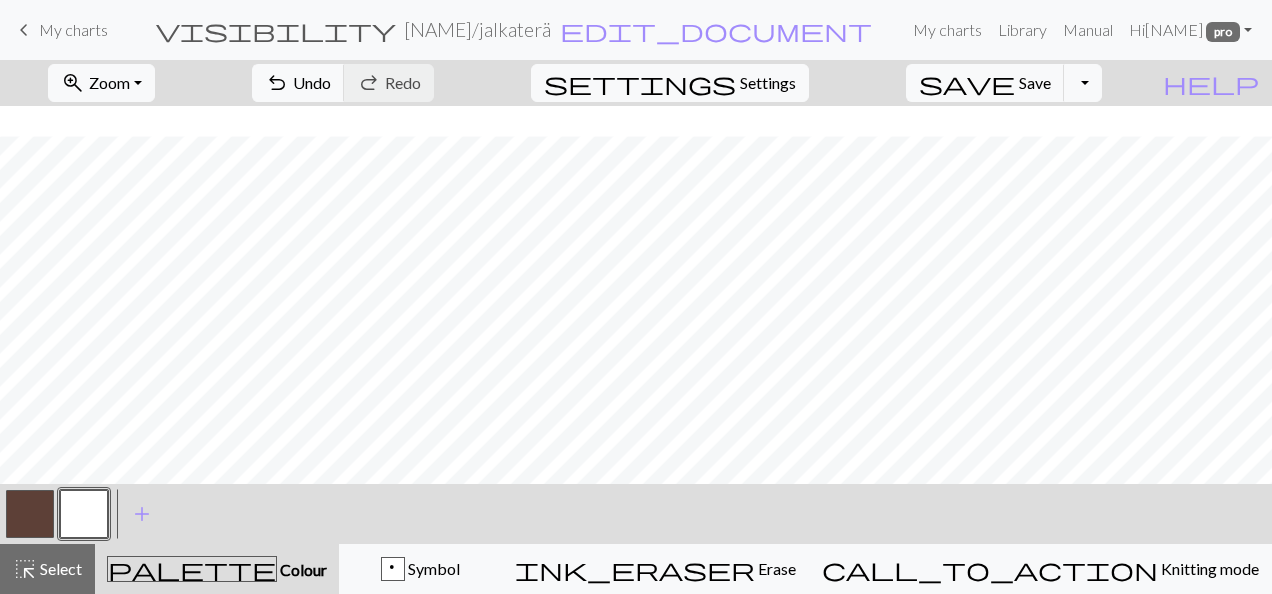 scroll, scrollTop: 136, scrollLeft: 0, axis: vertical 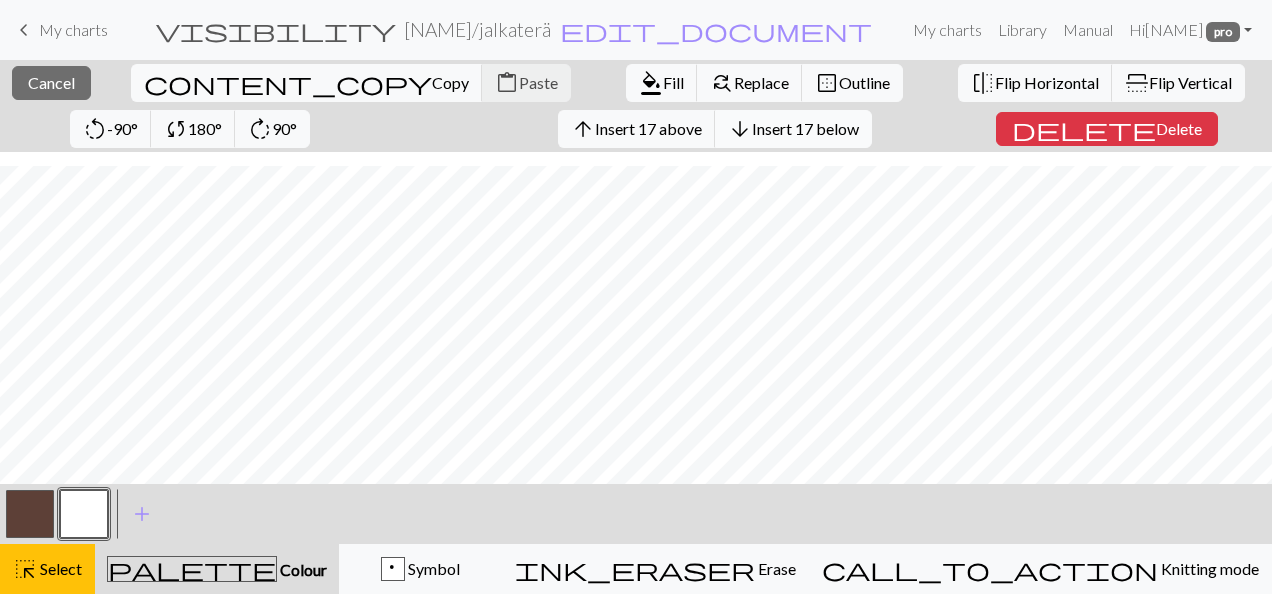 click on "Insert 17 below" at bounding box center [805, 128] 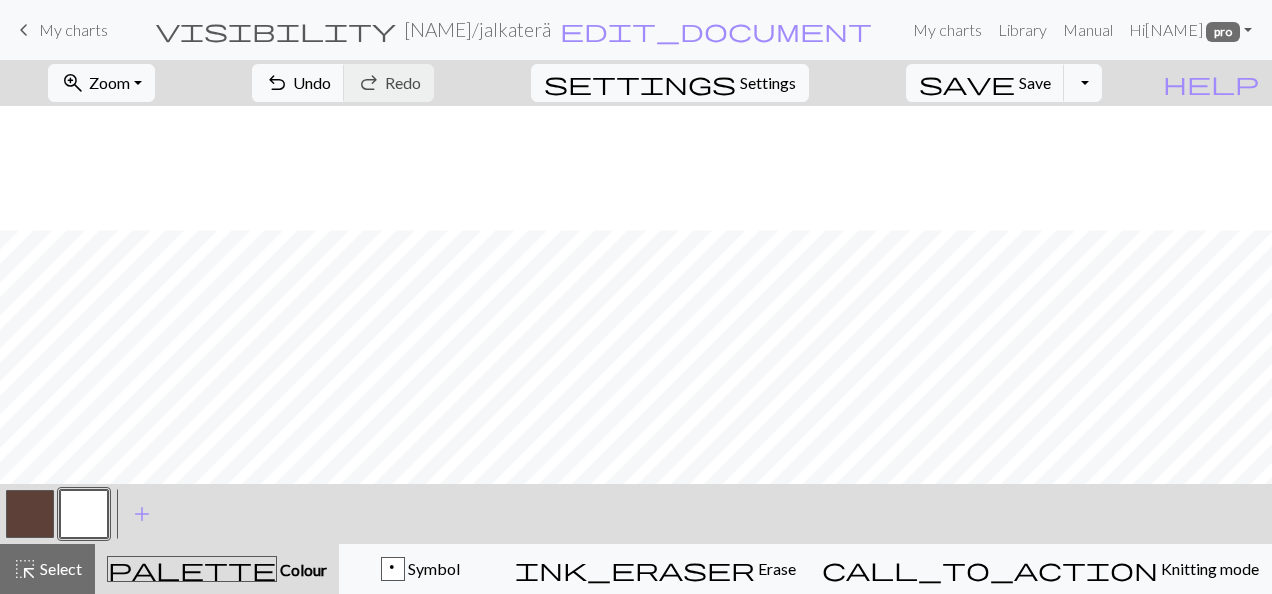 scroll, scrollTop: 306, scrollLeft: 0, axis: vertical 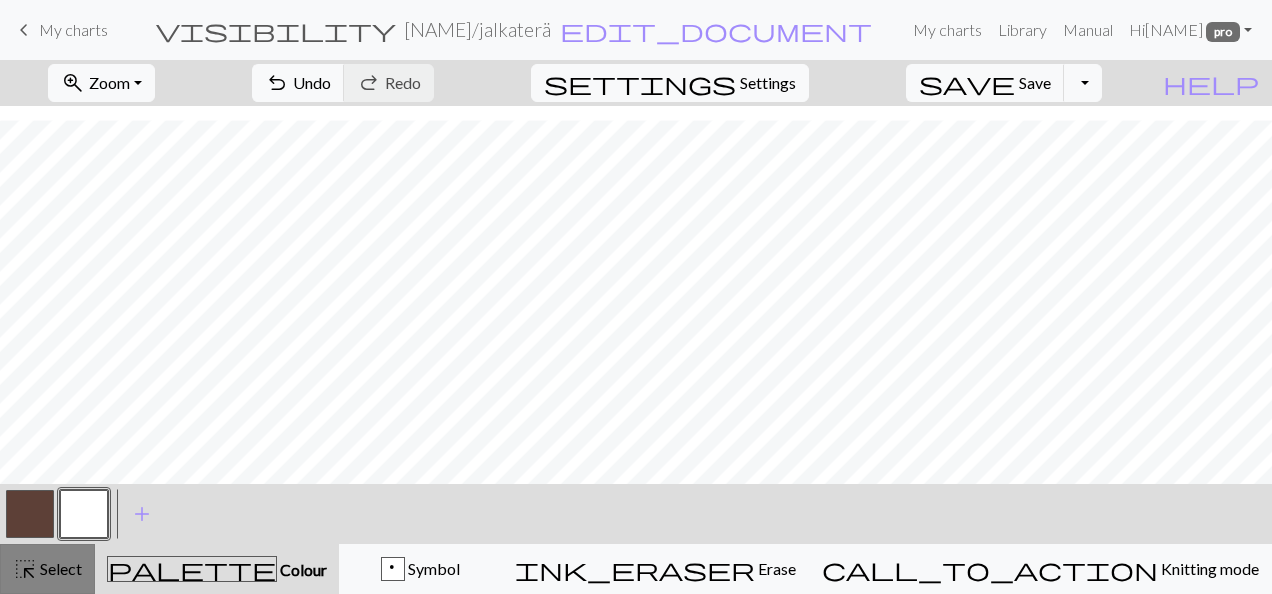click on "Select" at bounding box center (59, 568) 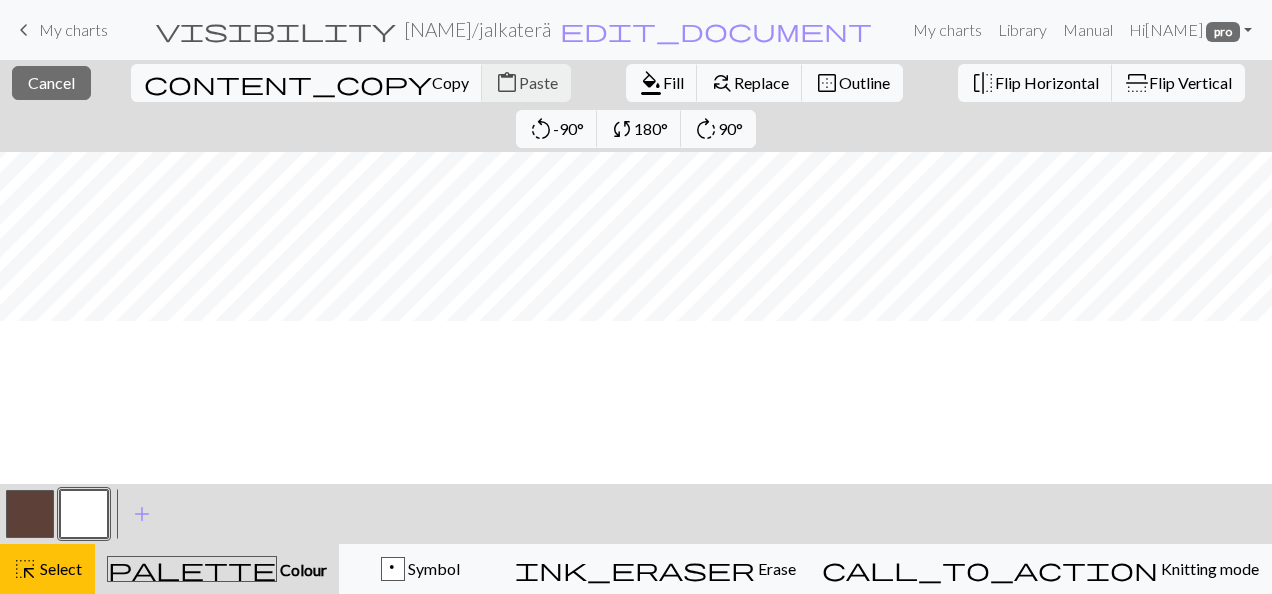 scroll, scrollTop: 90, scrollLeft: 0, axis: vertical 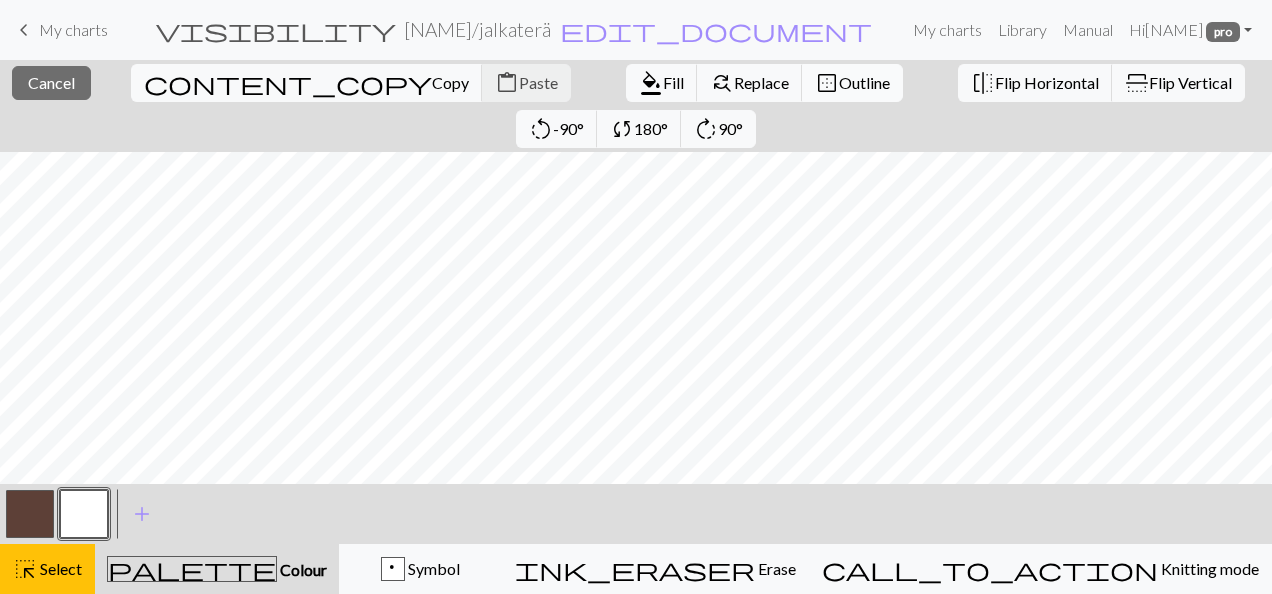 click on "Outline" at bounding box center [864, 82] 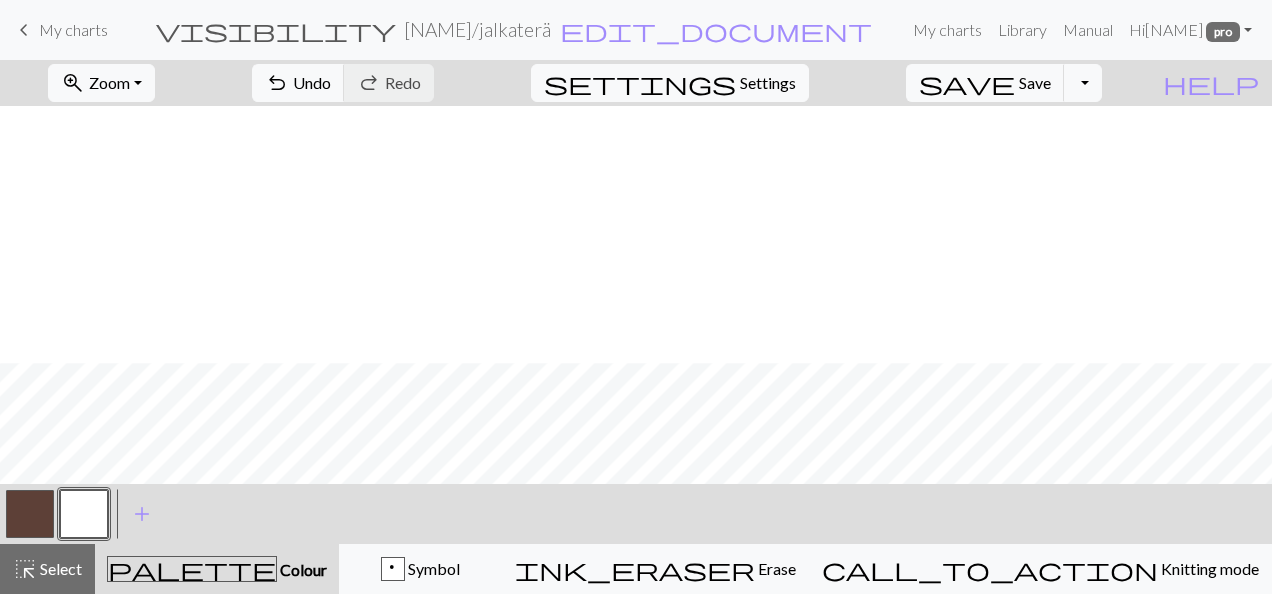 scroll, scrollTop: 257, scrollLeft: 0, axis: vertical 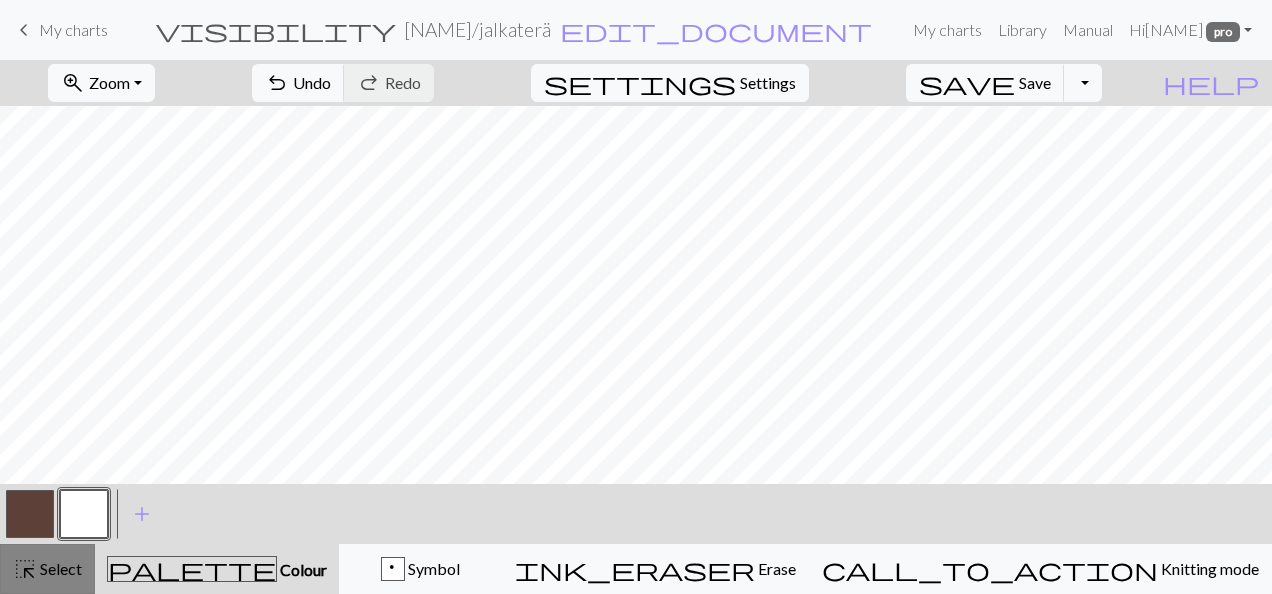 click on "Select" at bounding box center [59, 568] 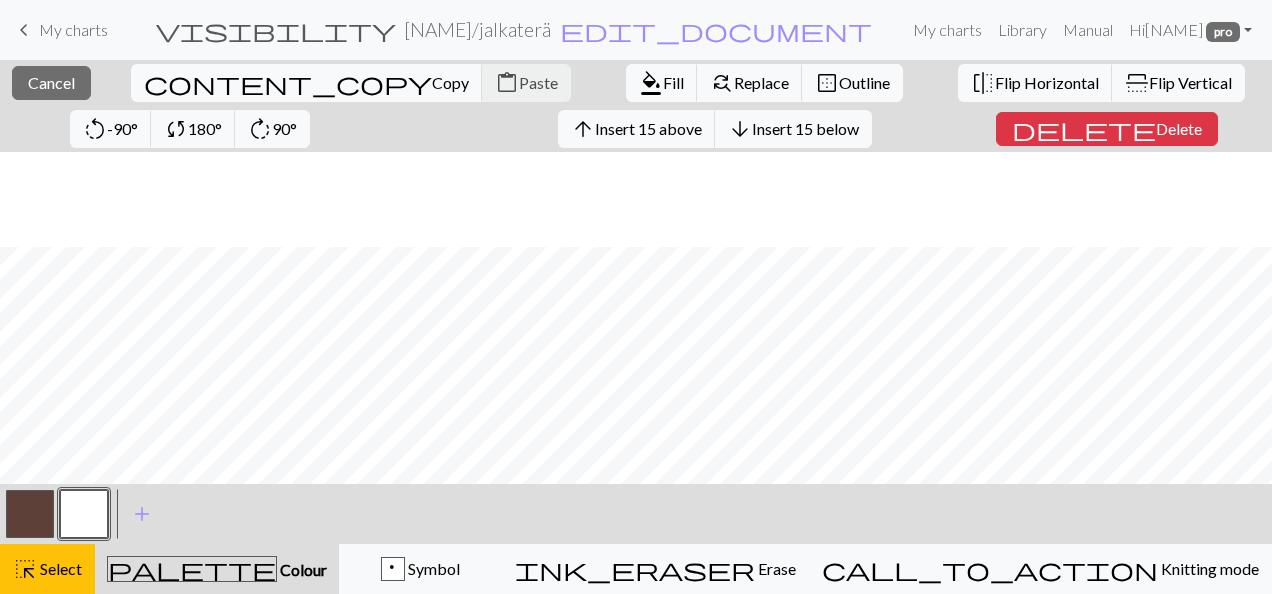 scroll, scrollTop: 352, scrollLeft: 0, axis: vertical 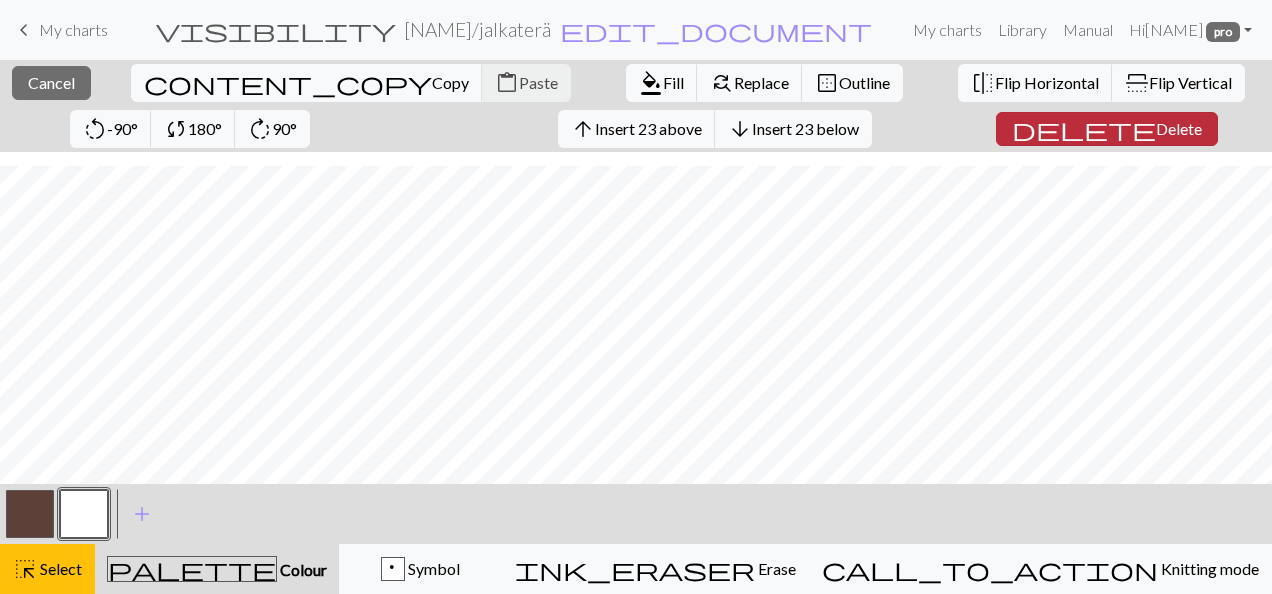 click on "Delete" at bounding box center [1179, 128] 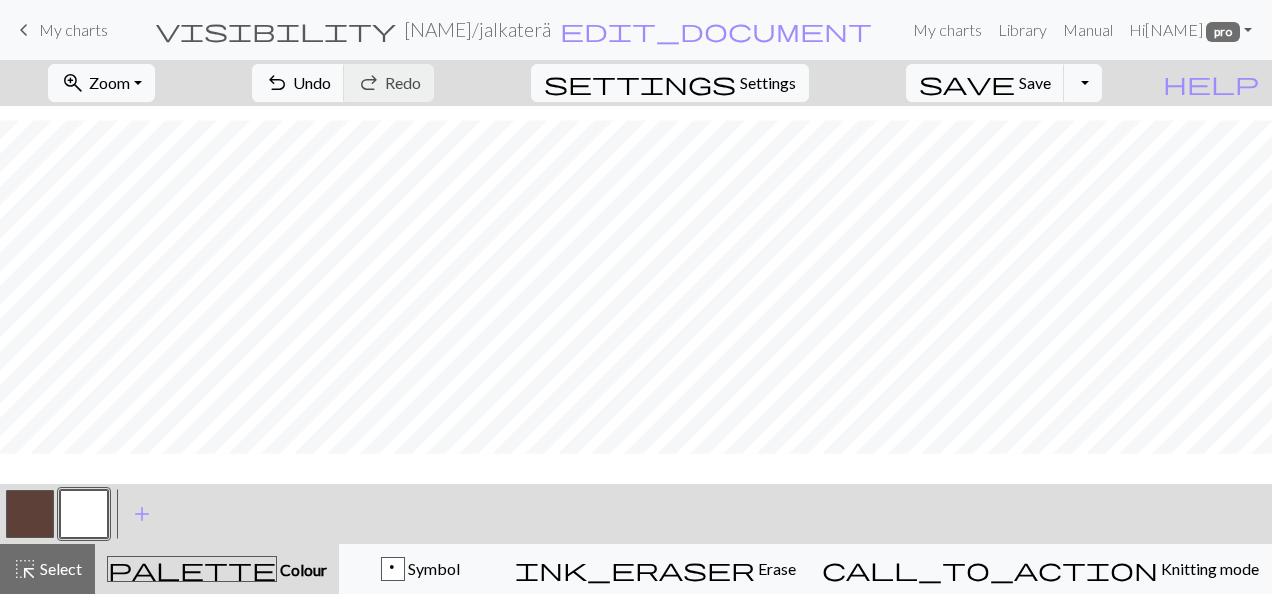 scroll, scrollTop: 76, scrollLeft: 0, axis: vertical 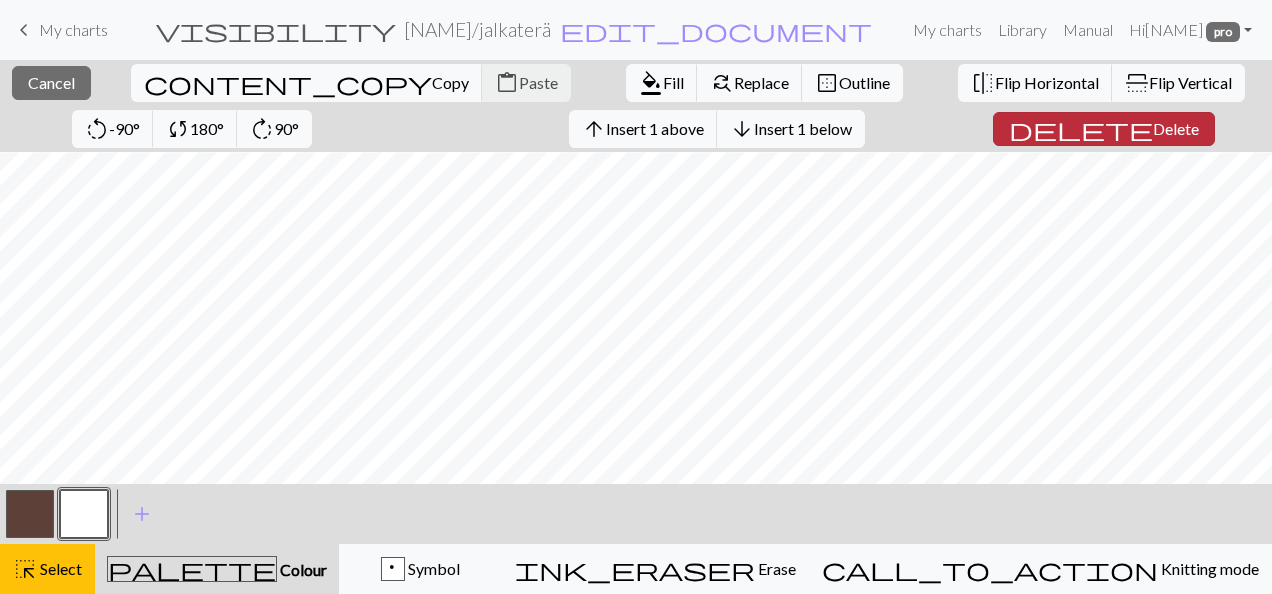 click on "Delete" at bounding box center [1176, 128] 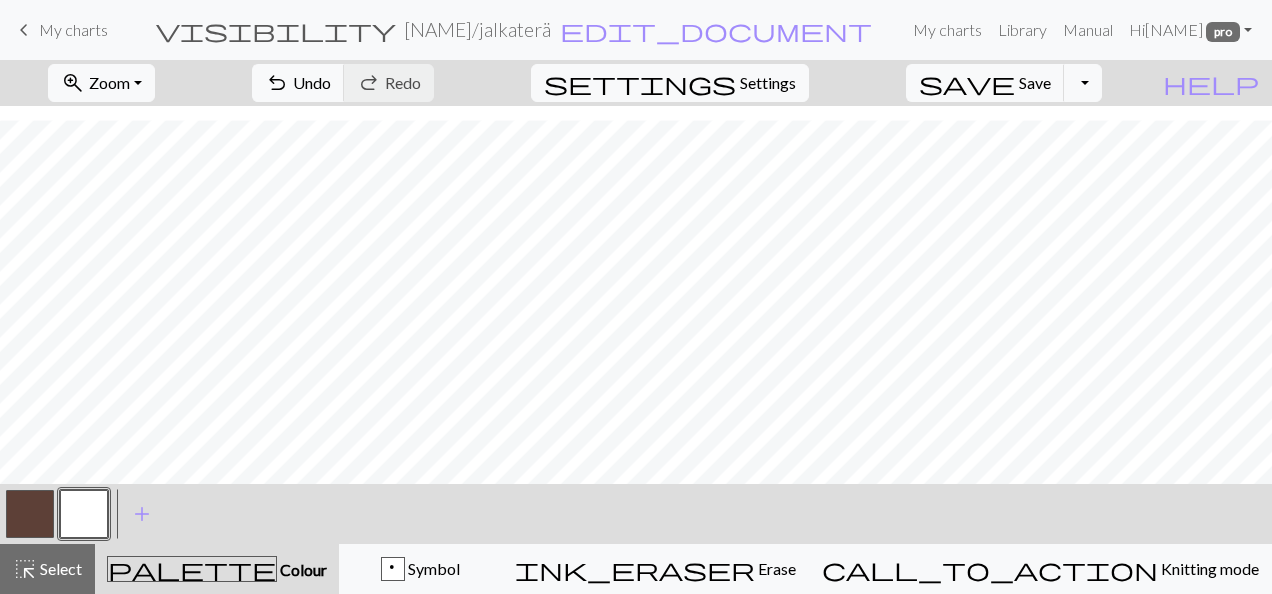 scroll, scrollTop: 66, scrollLeft: 0, axis: vertical 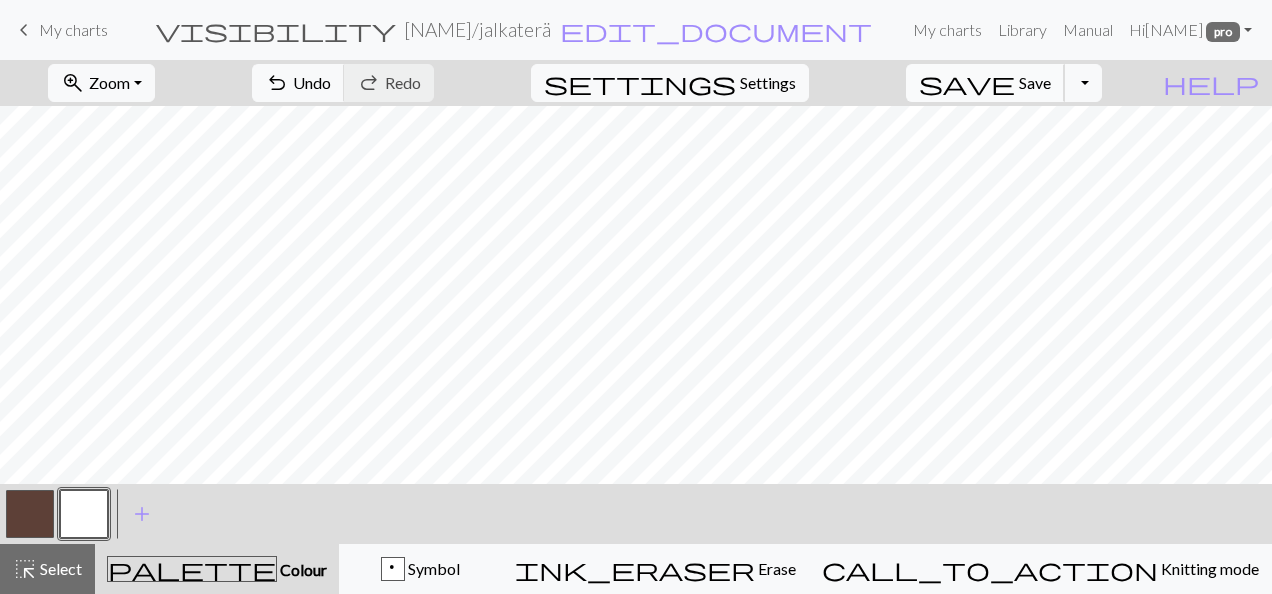 click on "Save" at bounding box center (1035, 82) 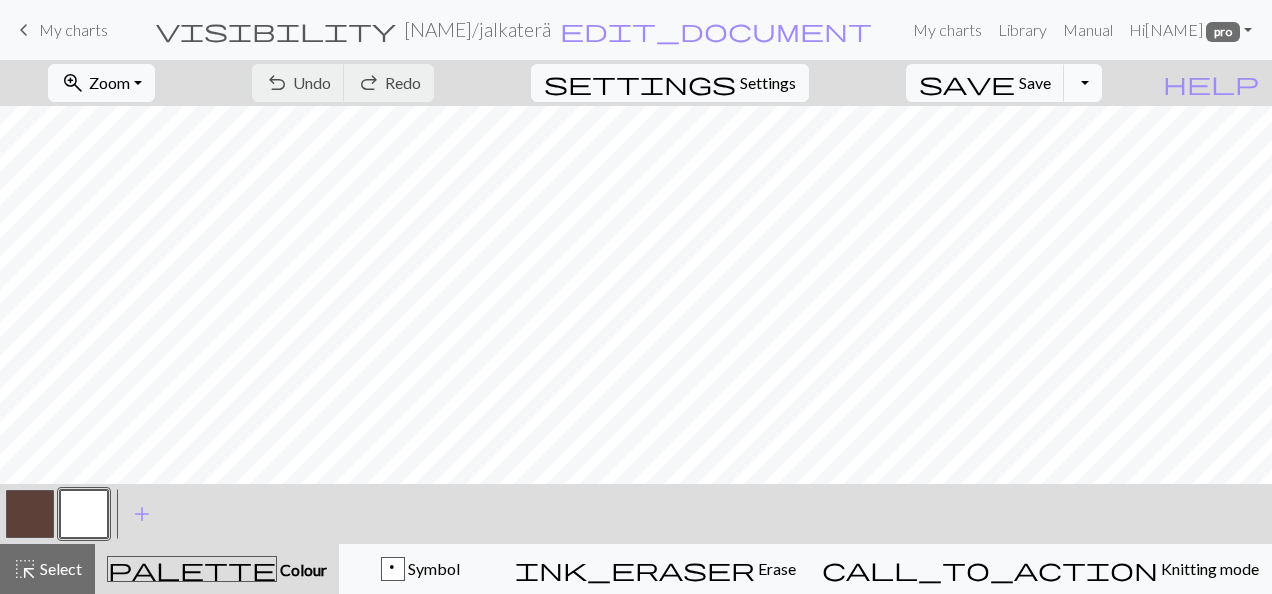 click on "Toggle Dropdown" at bounding box center (1083, 83) 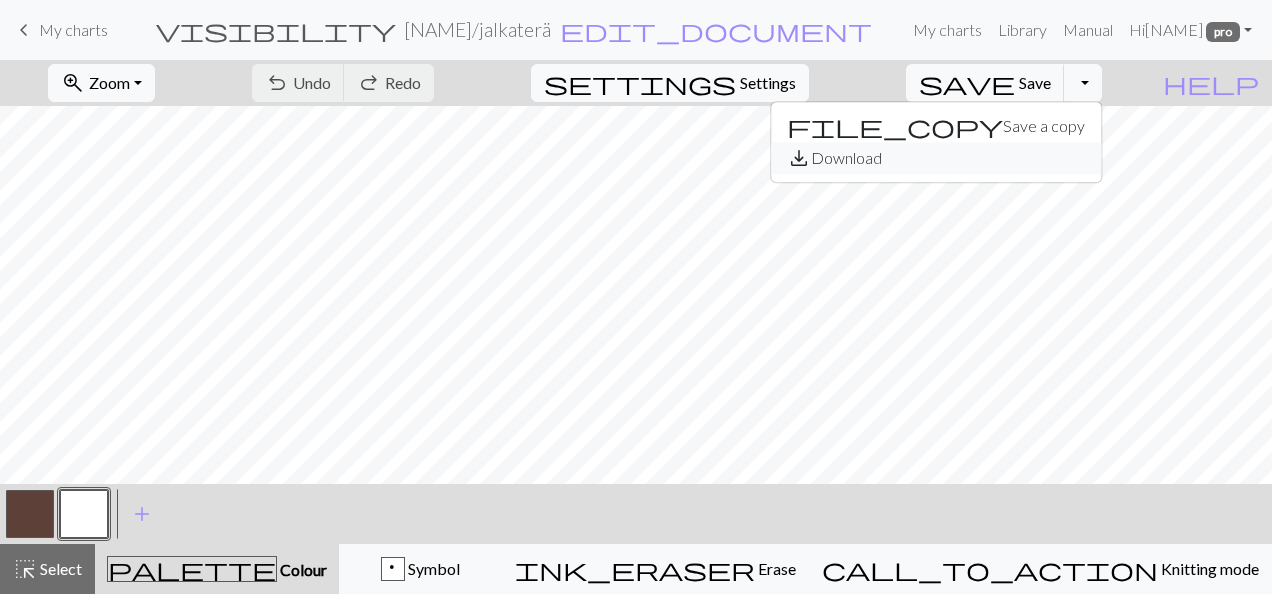 click on "save_alt  Download" at bounding box center [936, 158] 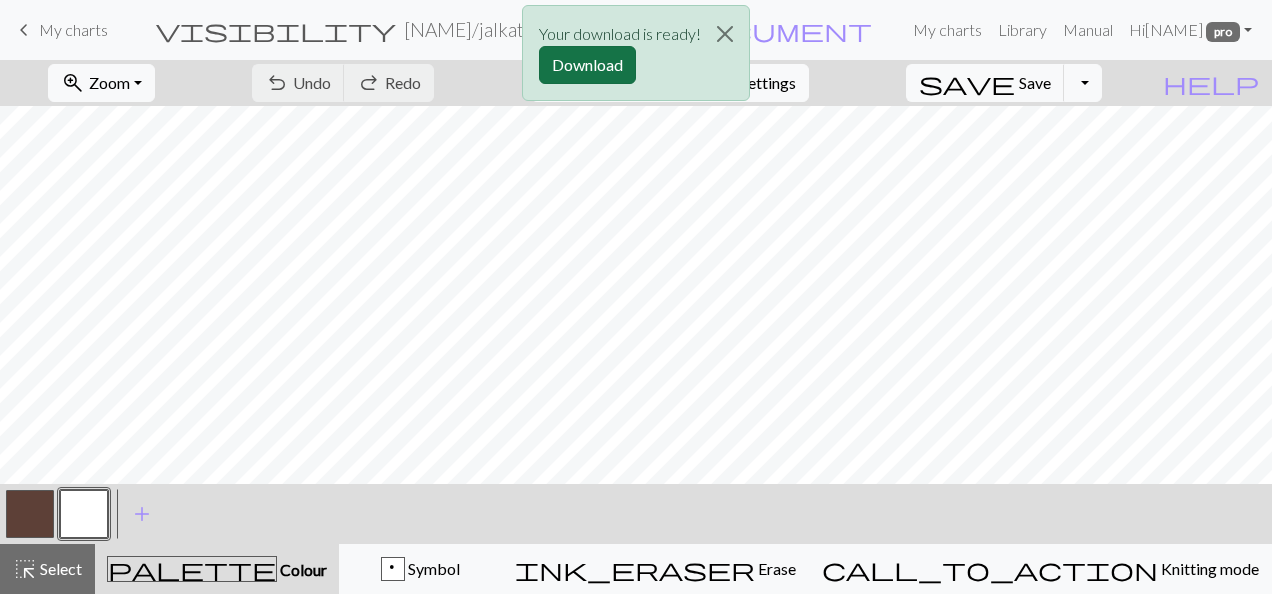 click on "Download" at bounding box center (587, 65) 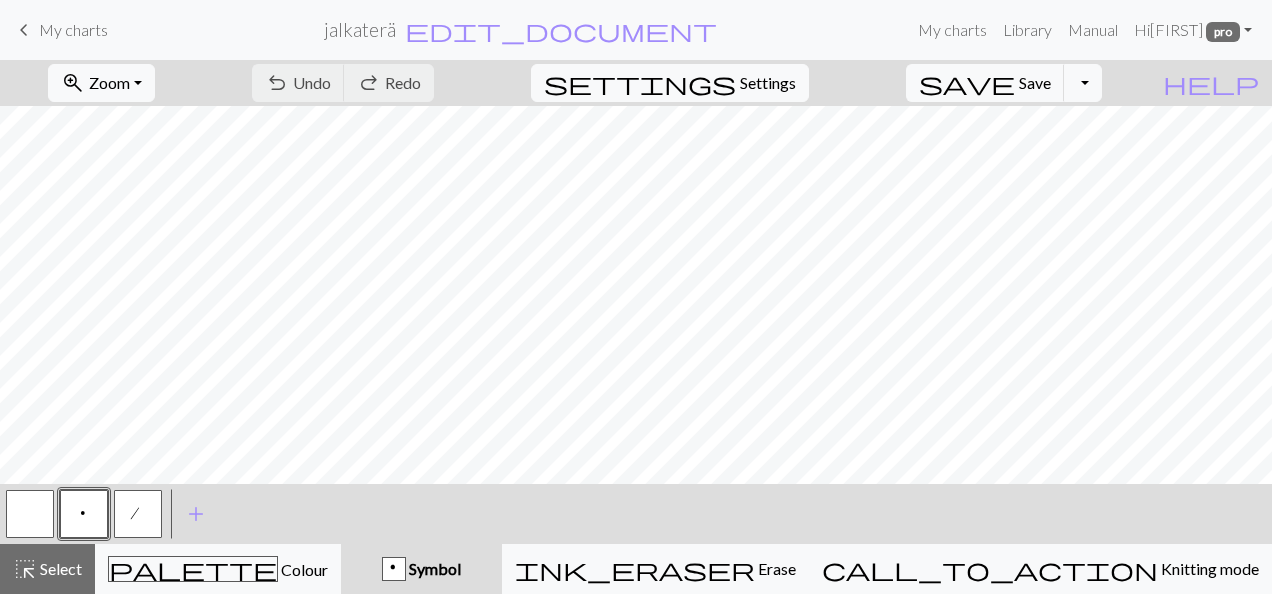 scroll, scrollTop: 0, scrollLeft: 0, axis: both 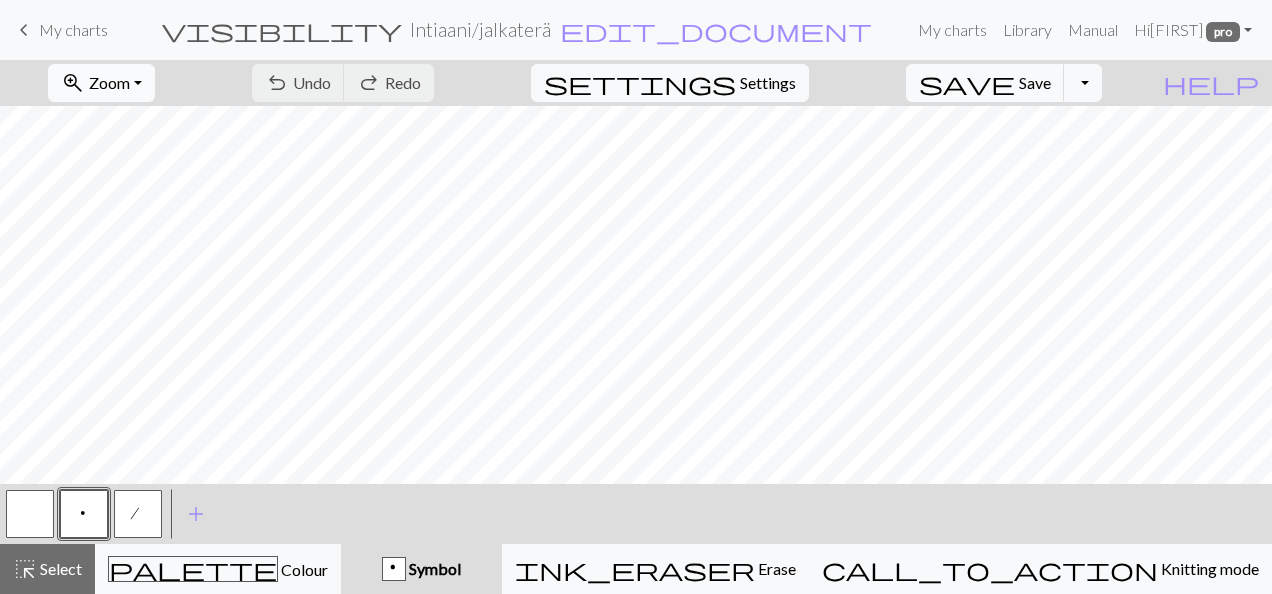 click on "Zoom" at bounding box center (109, 82) 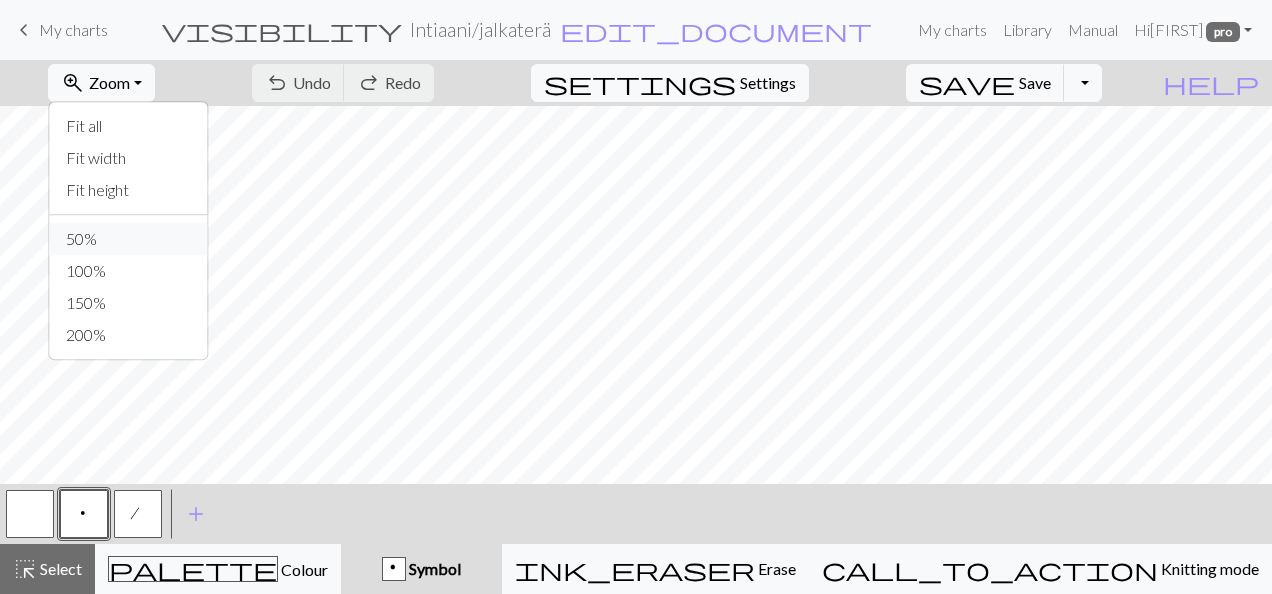 click on "50%" at bounding box center [129, 239] 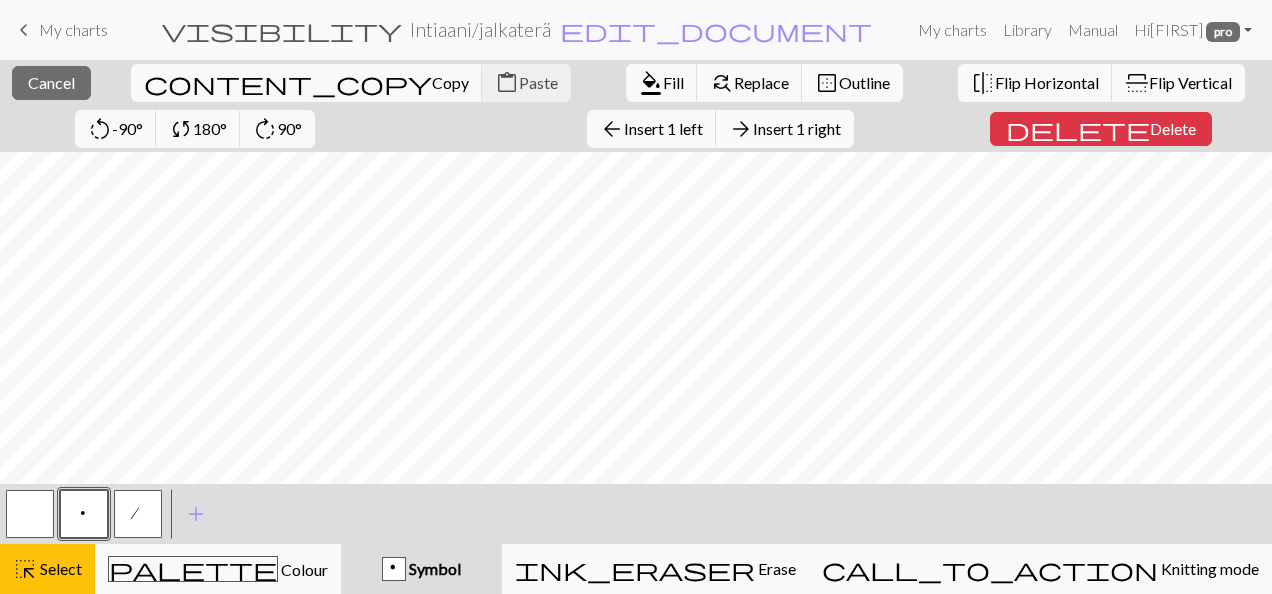 click on "Insert 1 right" at bounding box center (797, 128) 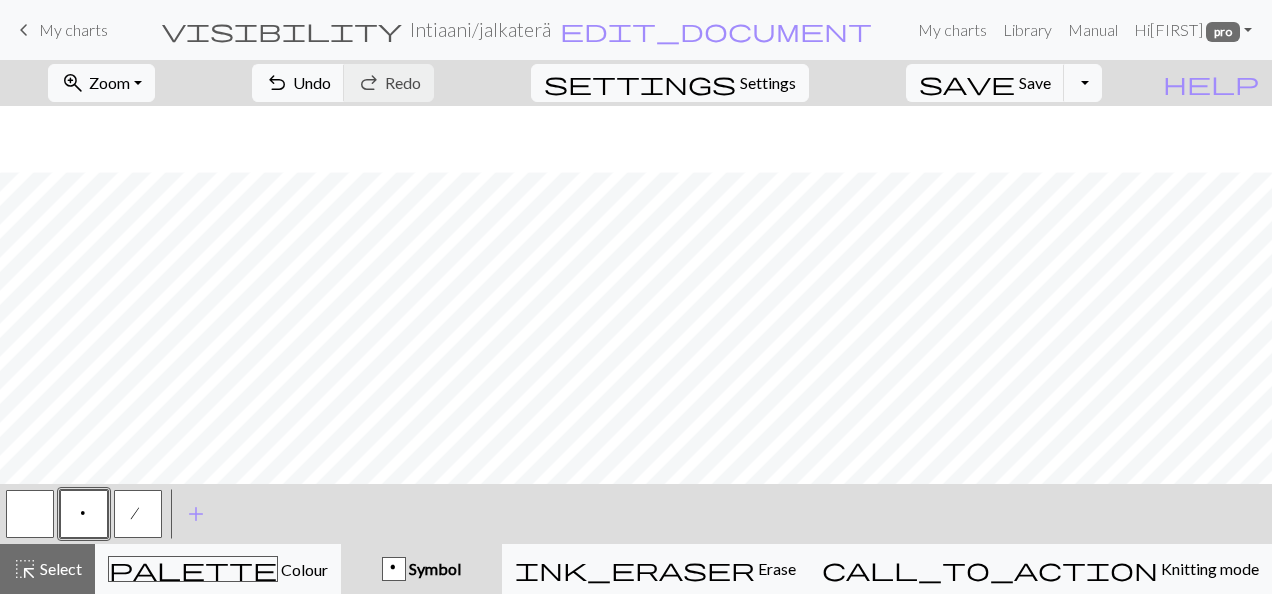 scroll, scrollTop: 66, scrollLeft: 0, axis: vertical 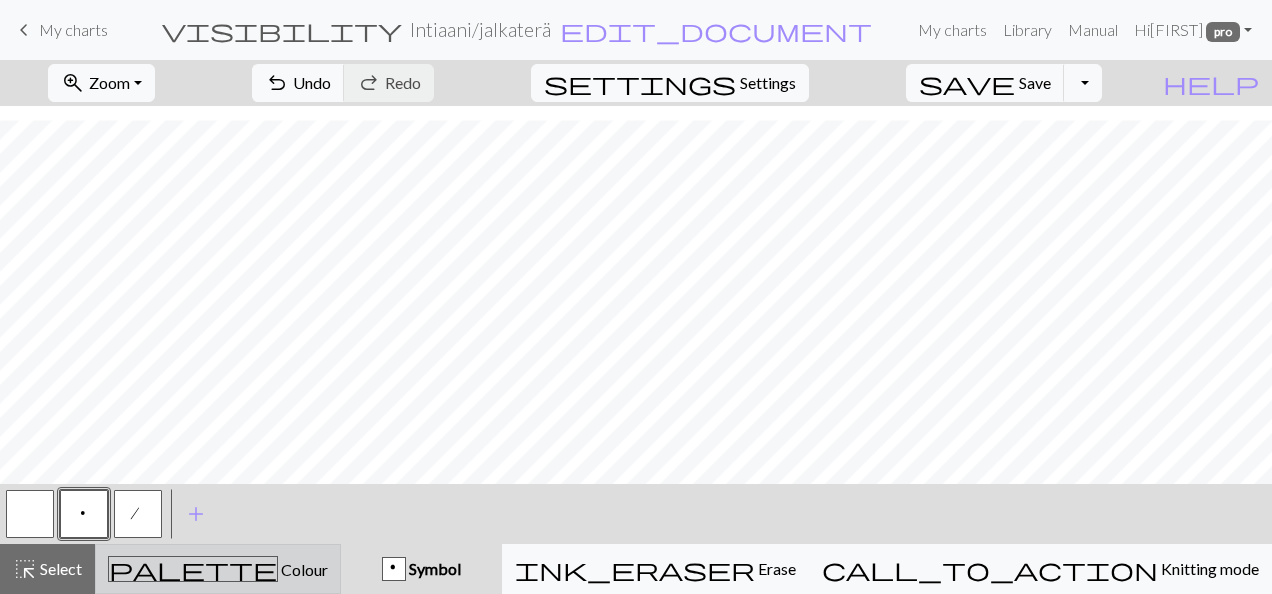 click on "palette   Colour   Colour" at bounding box center (218, 569) 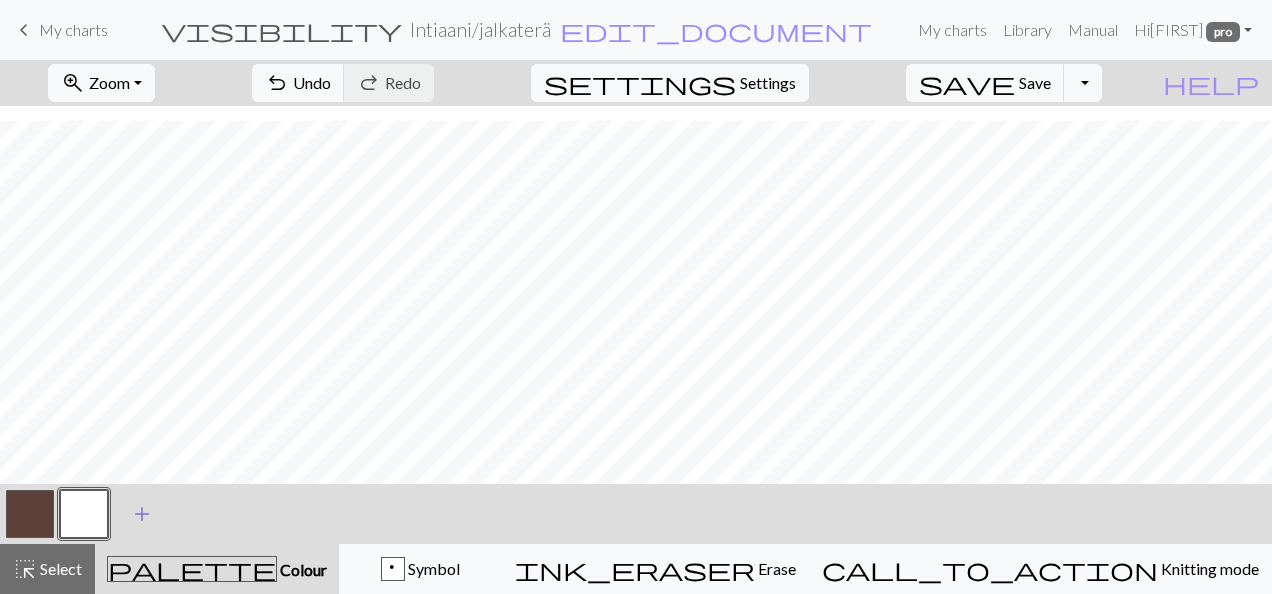 click on "add" at bounding box center (142, 514) 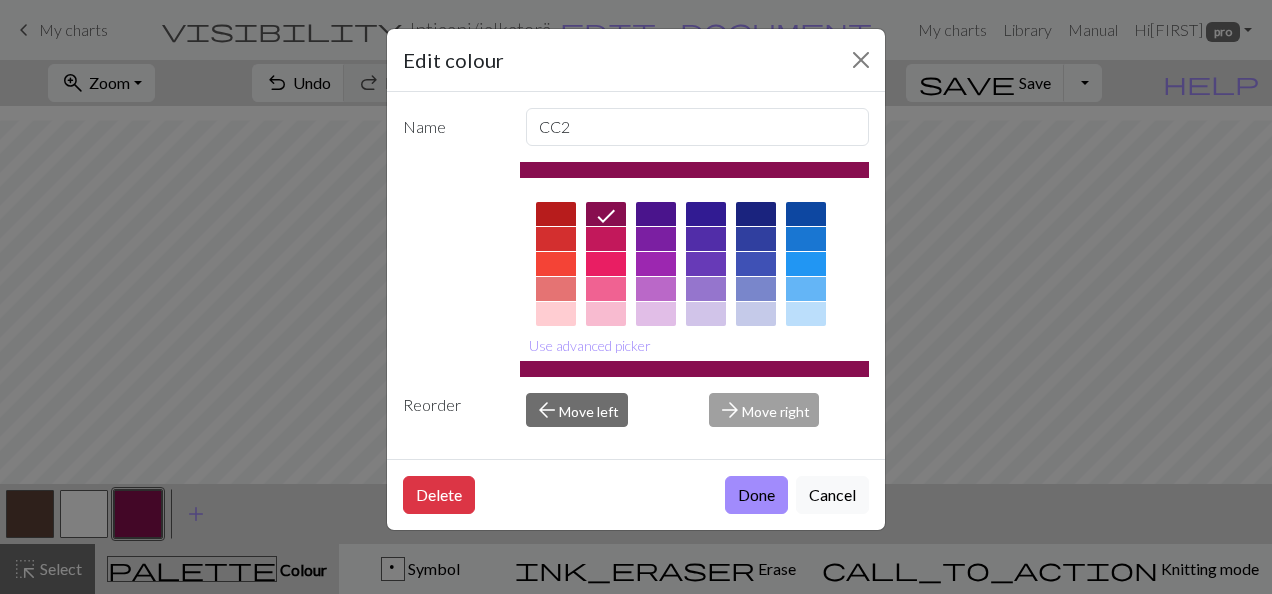 click at bounding box center [606, 239] 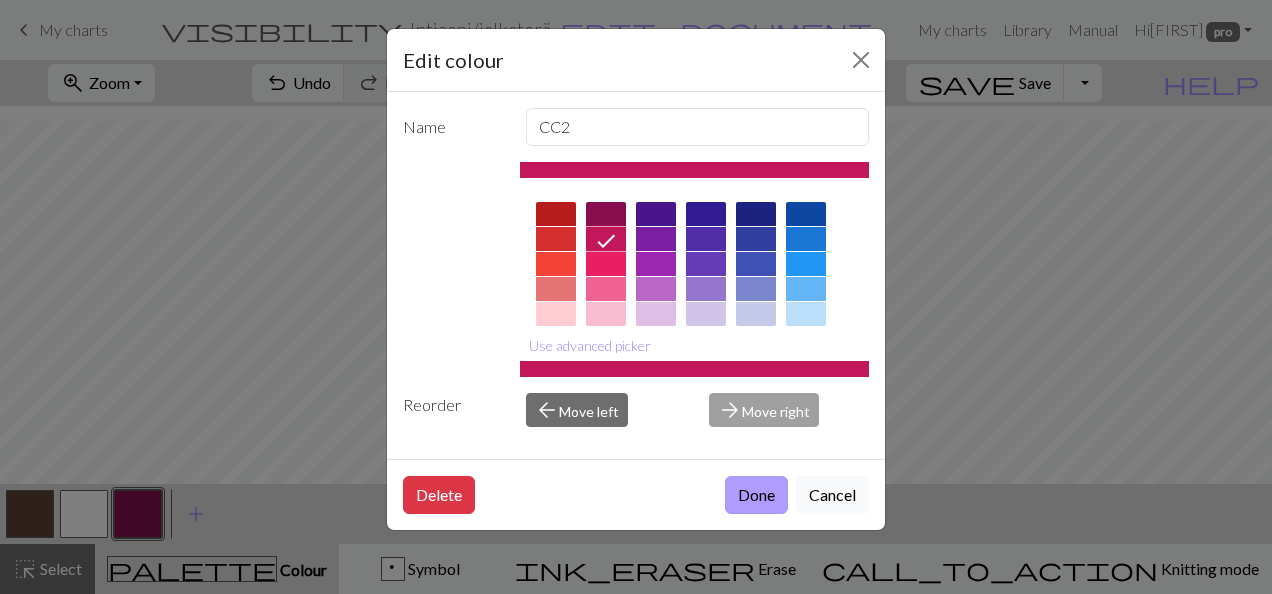 click on "Done" at bounding box center (756, 495) 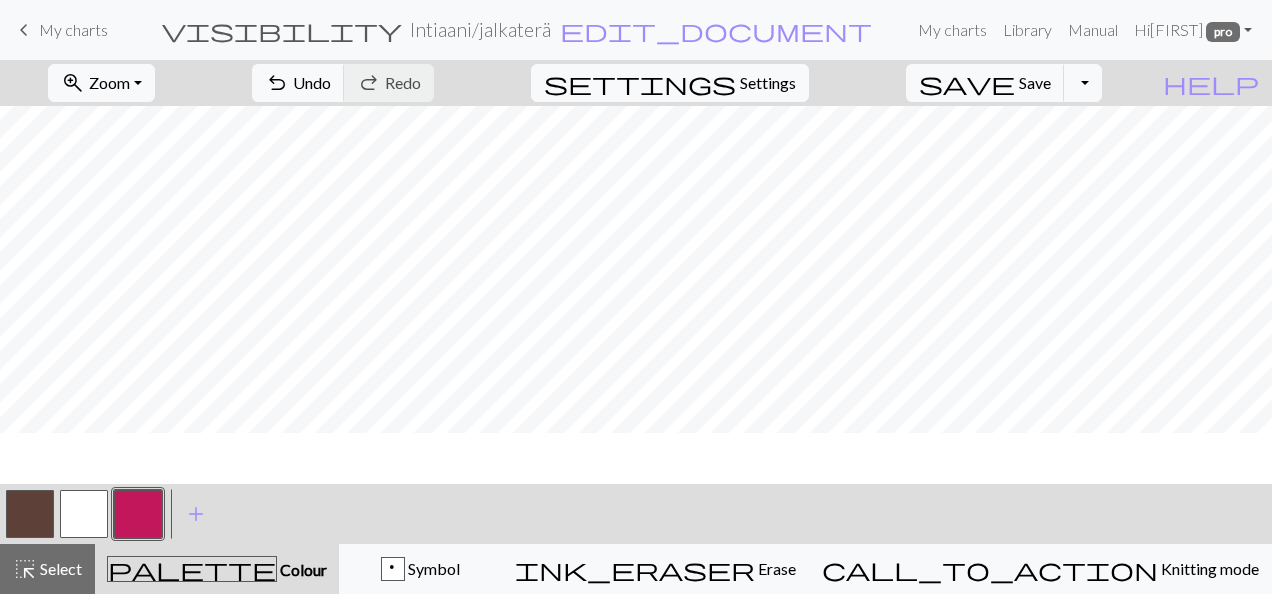 scroll, scrollTop: 0, scrollLeft: 0, axis: both 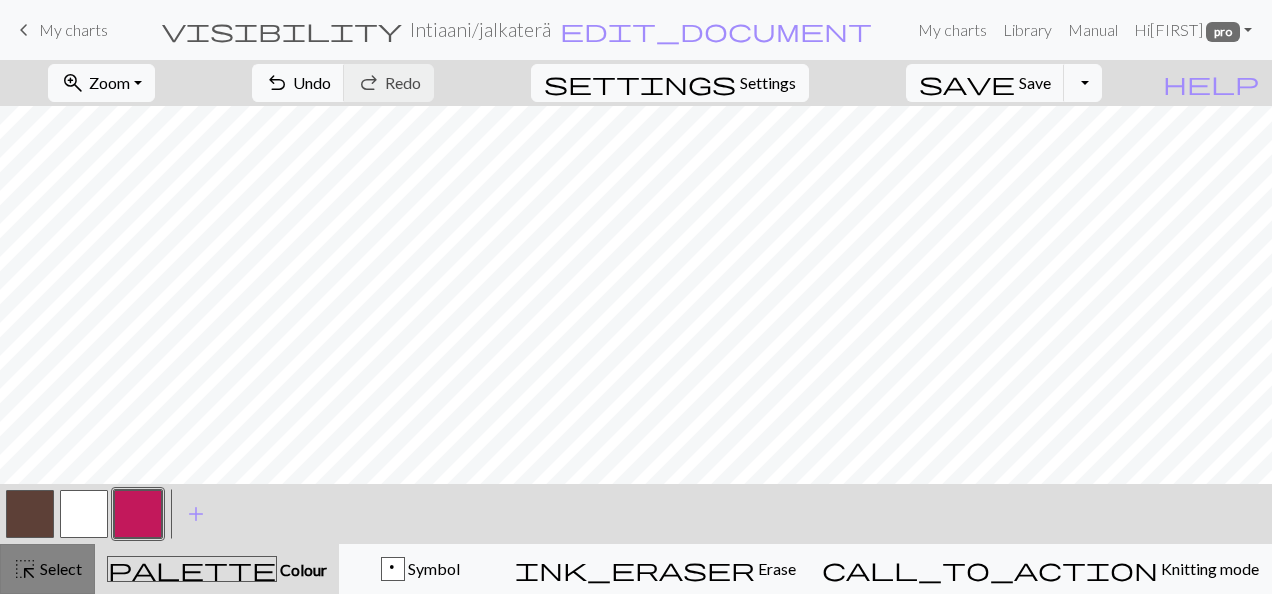 click on "Select" at bounding box center (59, 568) 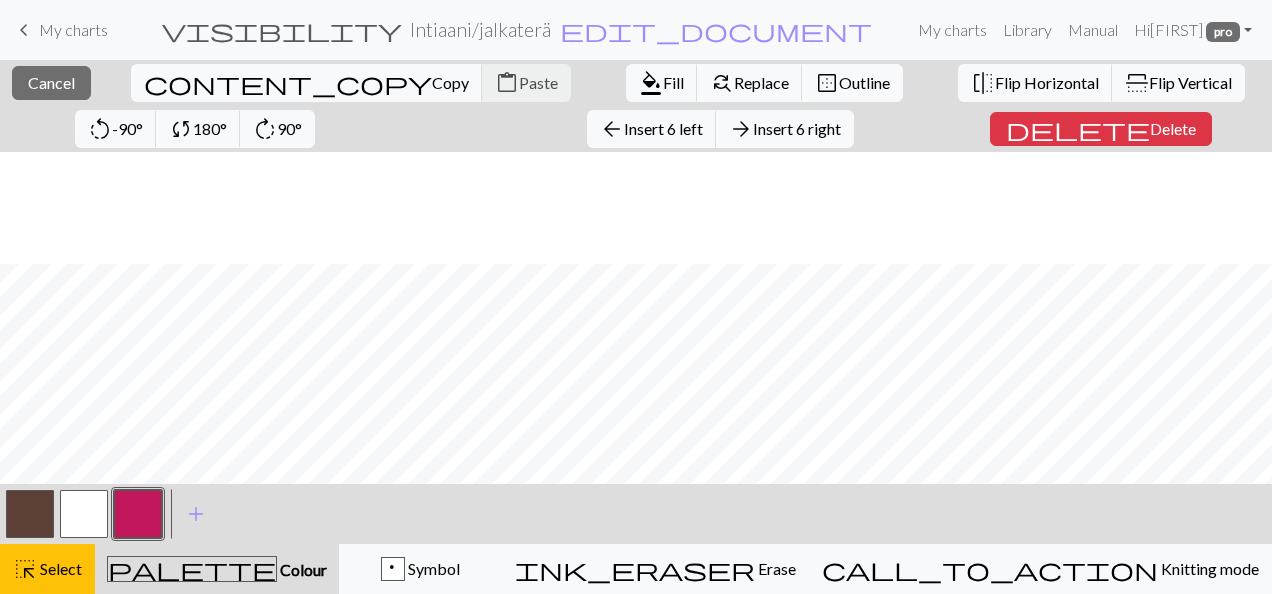 scroll, scrollTop: 112, scrollLeft: 0, axis: vertical 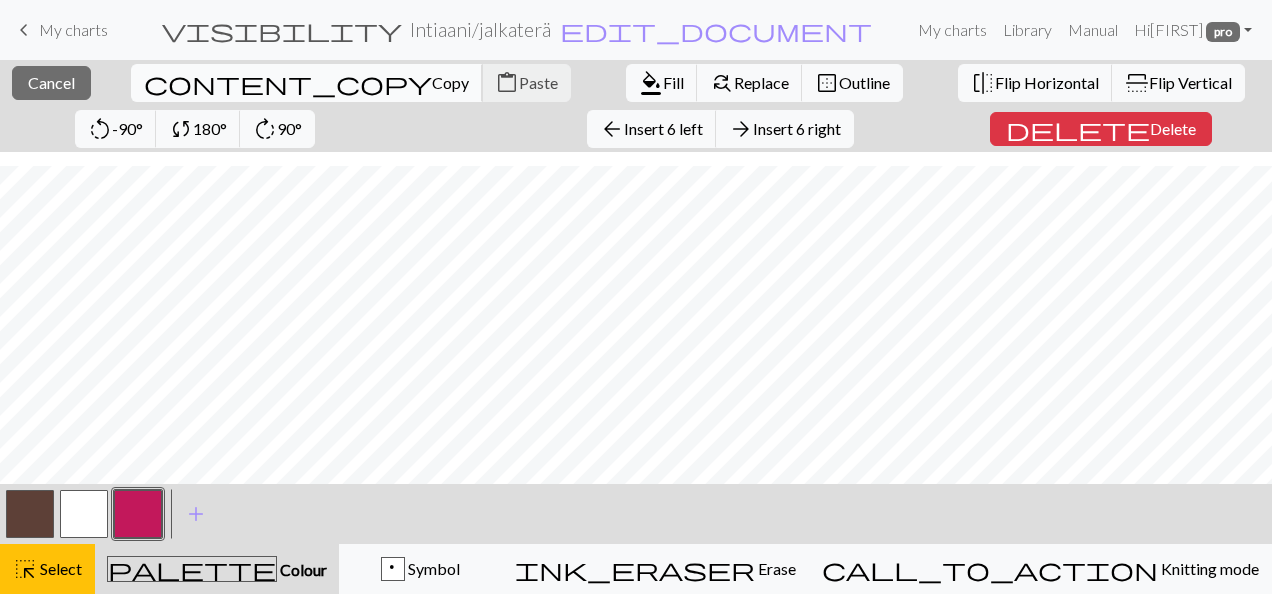 click on "content_copy  Copy" at bounding box center (307, 83) 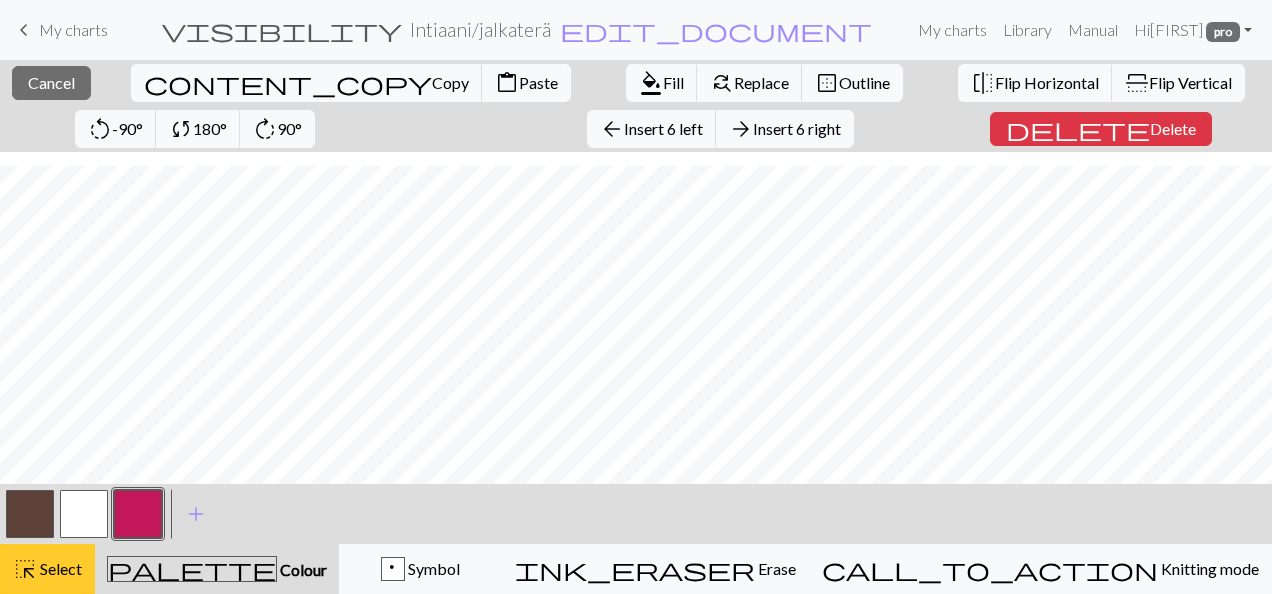 click on "highlight_alt   Select   Select" at bounding box center [47, 569] 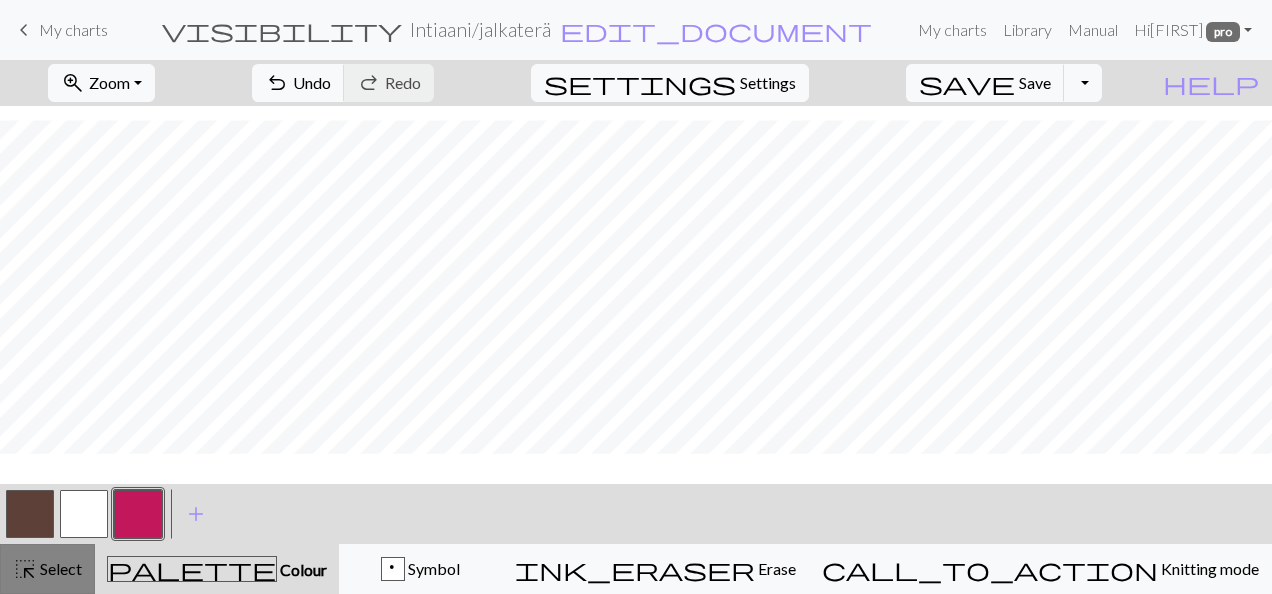 scroll, scrollTop: 66, scrollLeft: 0, axis: vertical 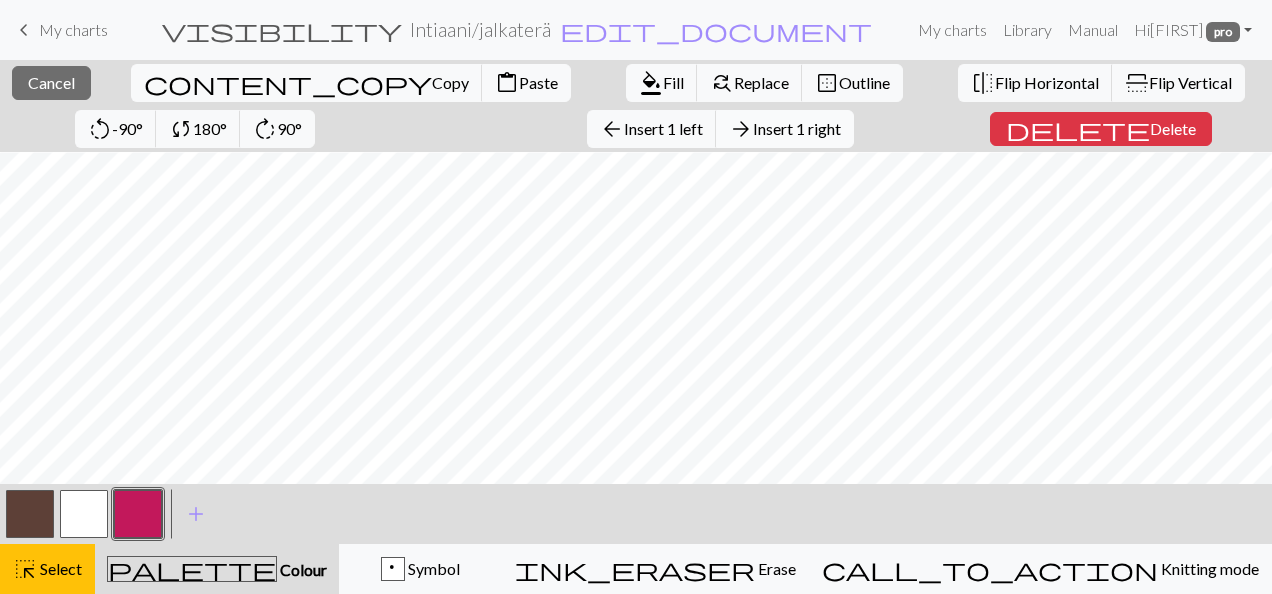 click on "Insert 1 right" at bounding box center [797, 128] 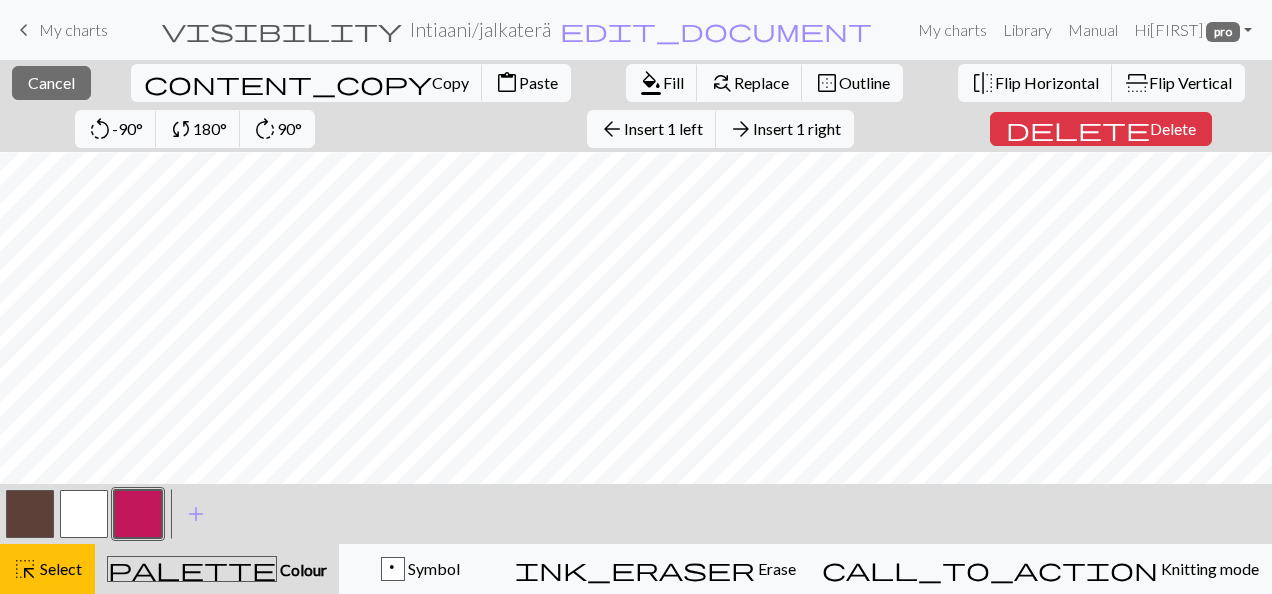 click on "Insert 1 right" at bounding box center (797, 128) 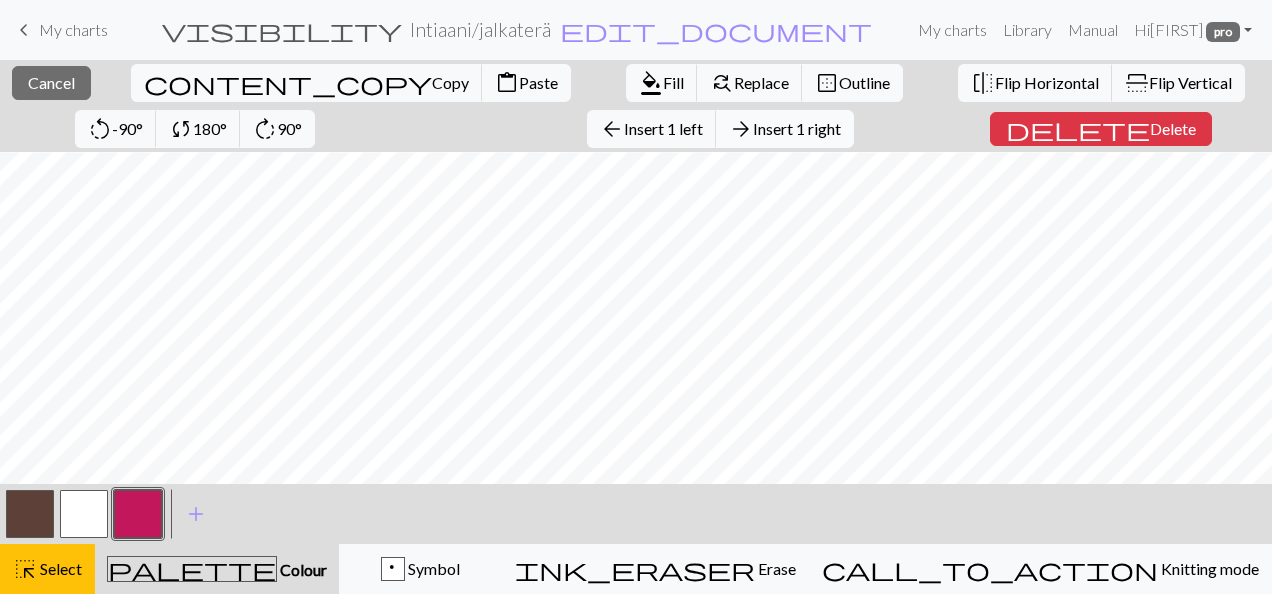 click on "Insert 1 right" at bounding box center [797, 128] 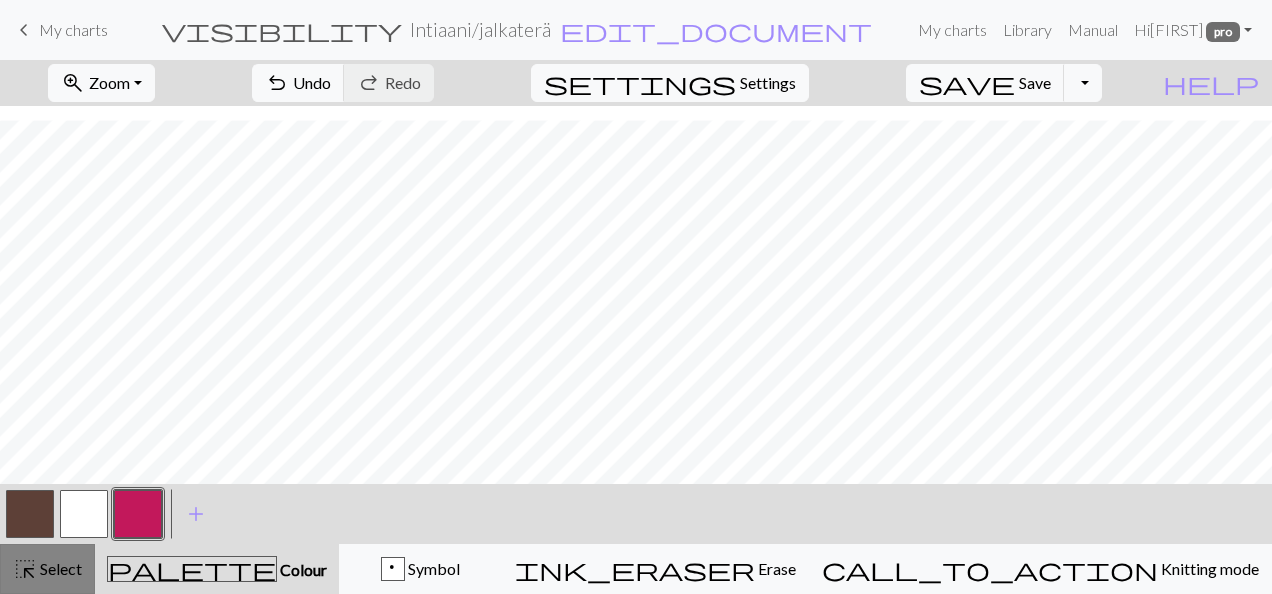 click on "Select" at bounding box center (59, 568) 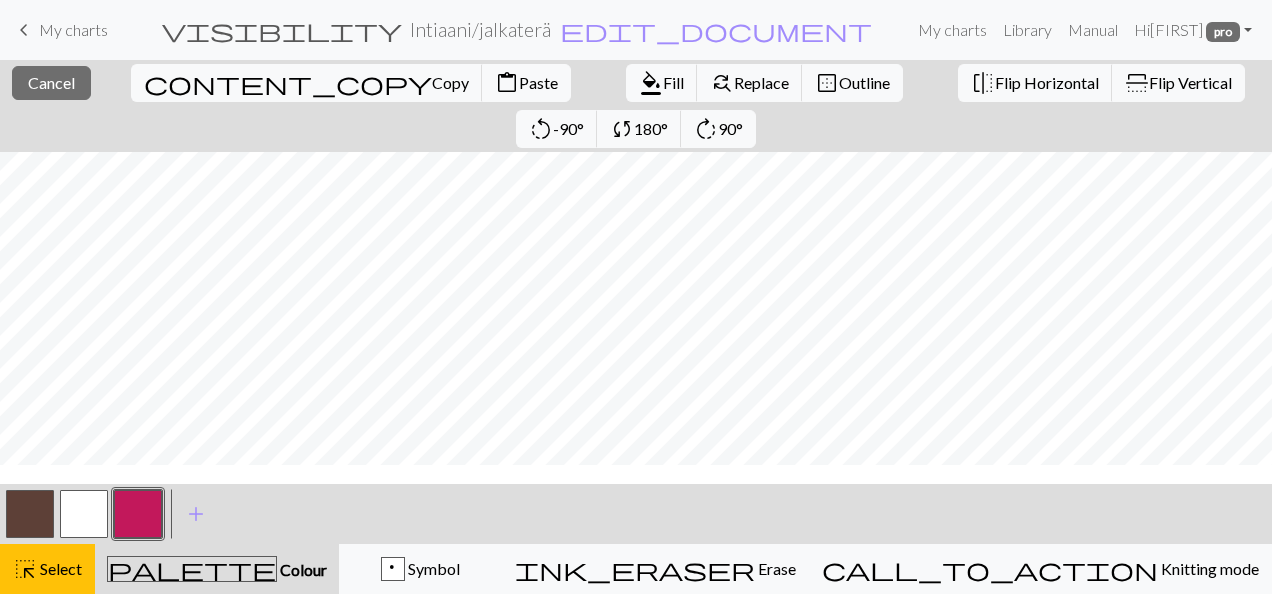 scroll, scrollTop: 0, scrollLeft: 0, axis: both 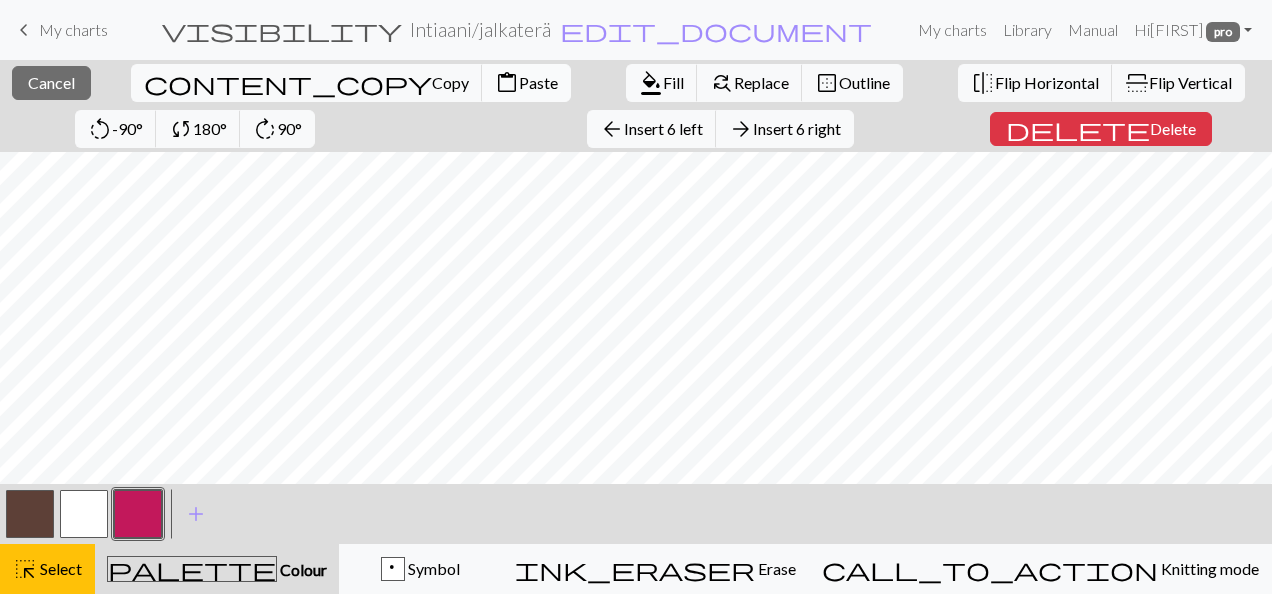 click on "Paste" at bounding box center [538, 82] 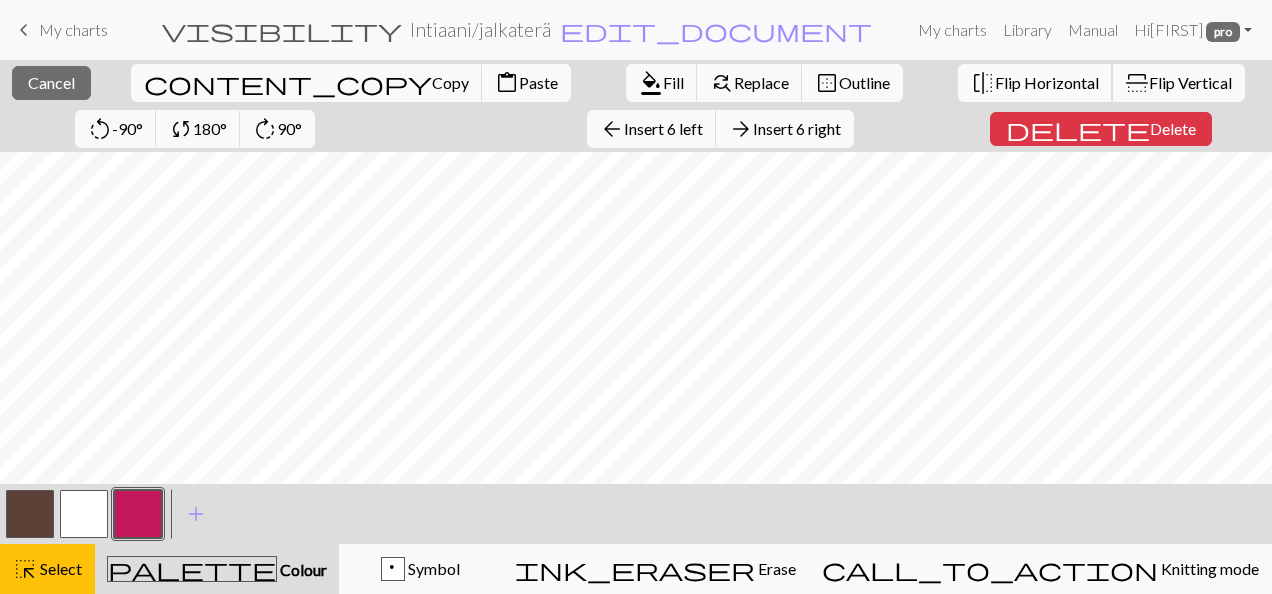 click on "Flip Horizontal" at bounding box center [1047, 82] 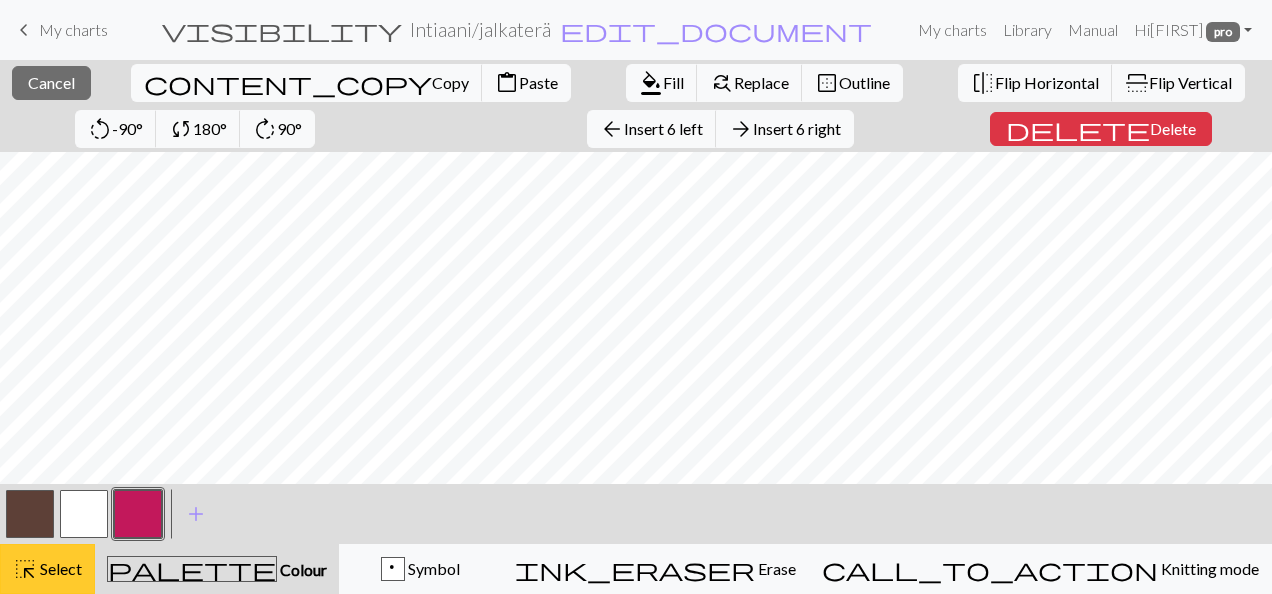 click on "Select" at bounding box center [59, 568] 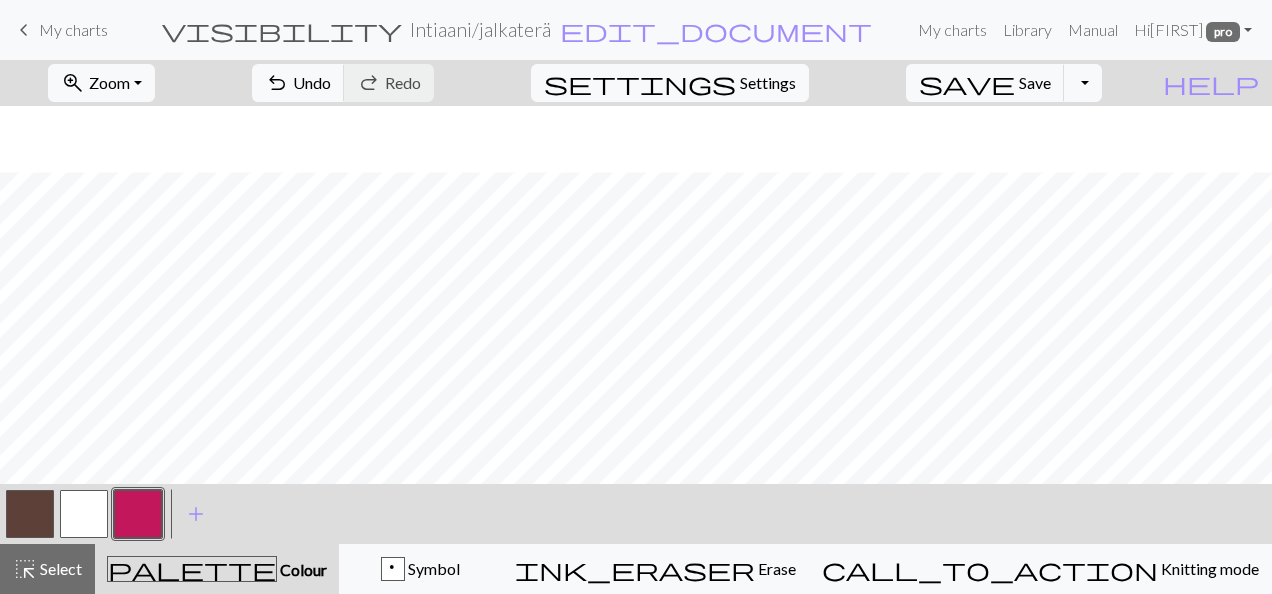 scroll, scrollTop: 66, scrollLeft: 0, axis: vertical 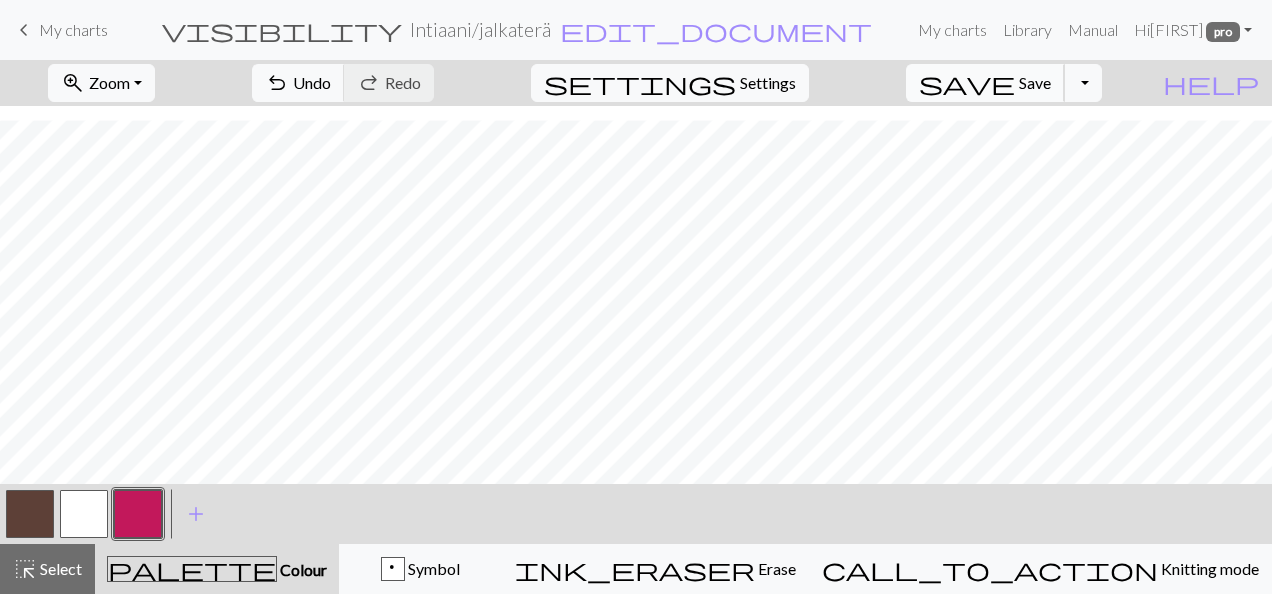 click on "save Save Save" at bounding box center [985, 83] 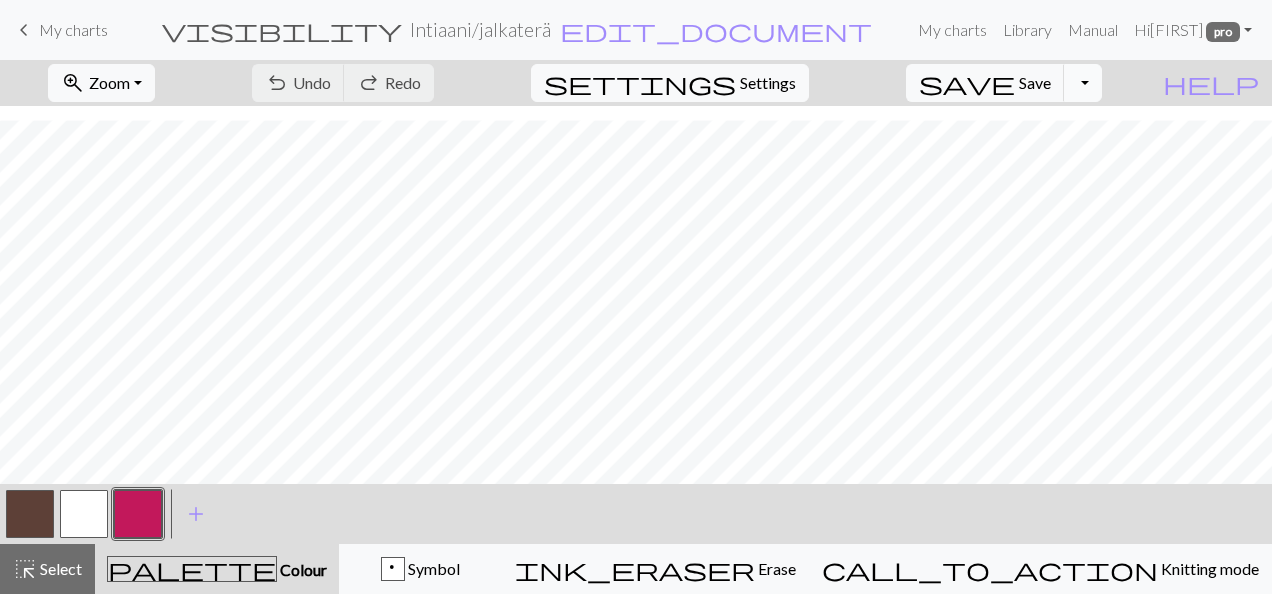 click on "Toggle Dropdown" at bounding box center [1083, 83] 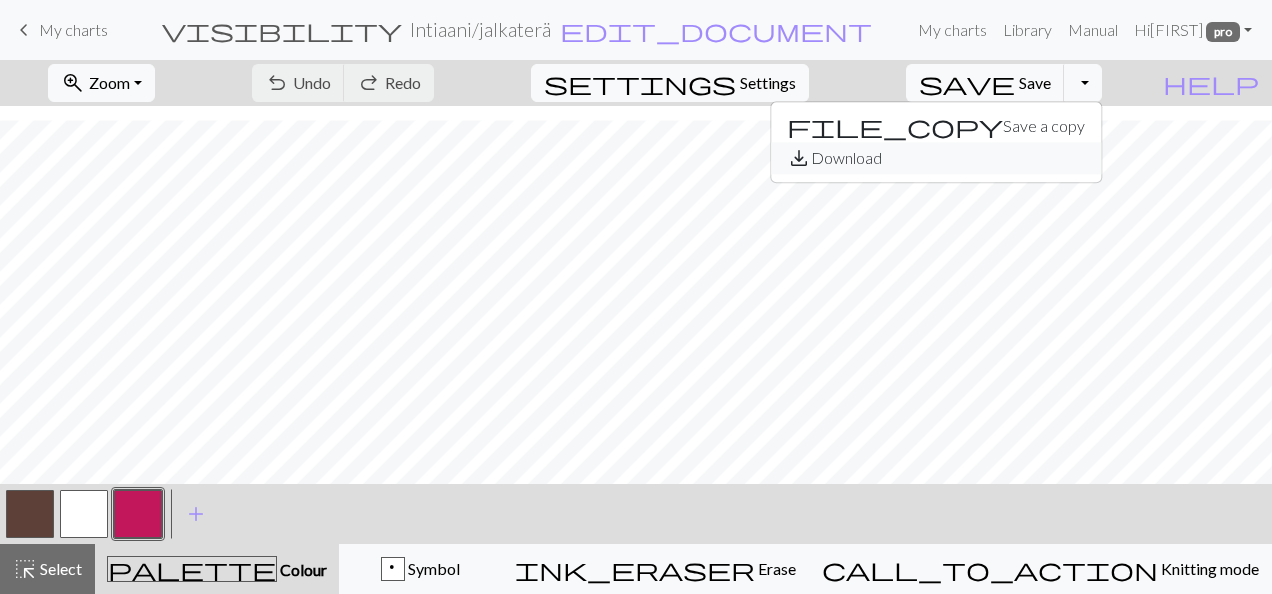 click on "save_alt  Download" at bounding box center (936, 158) 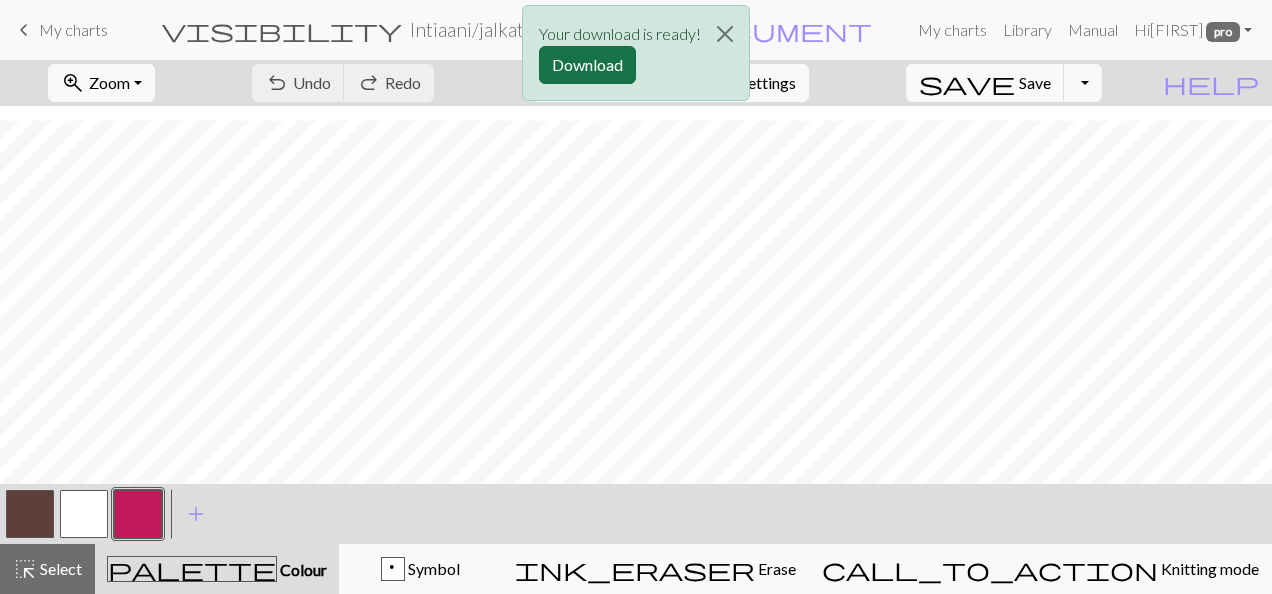 click on "Download" at bounding box center [587, 65] 